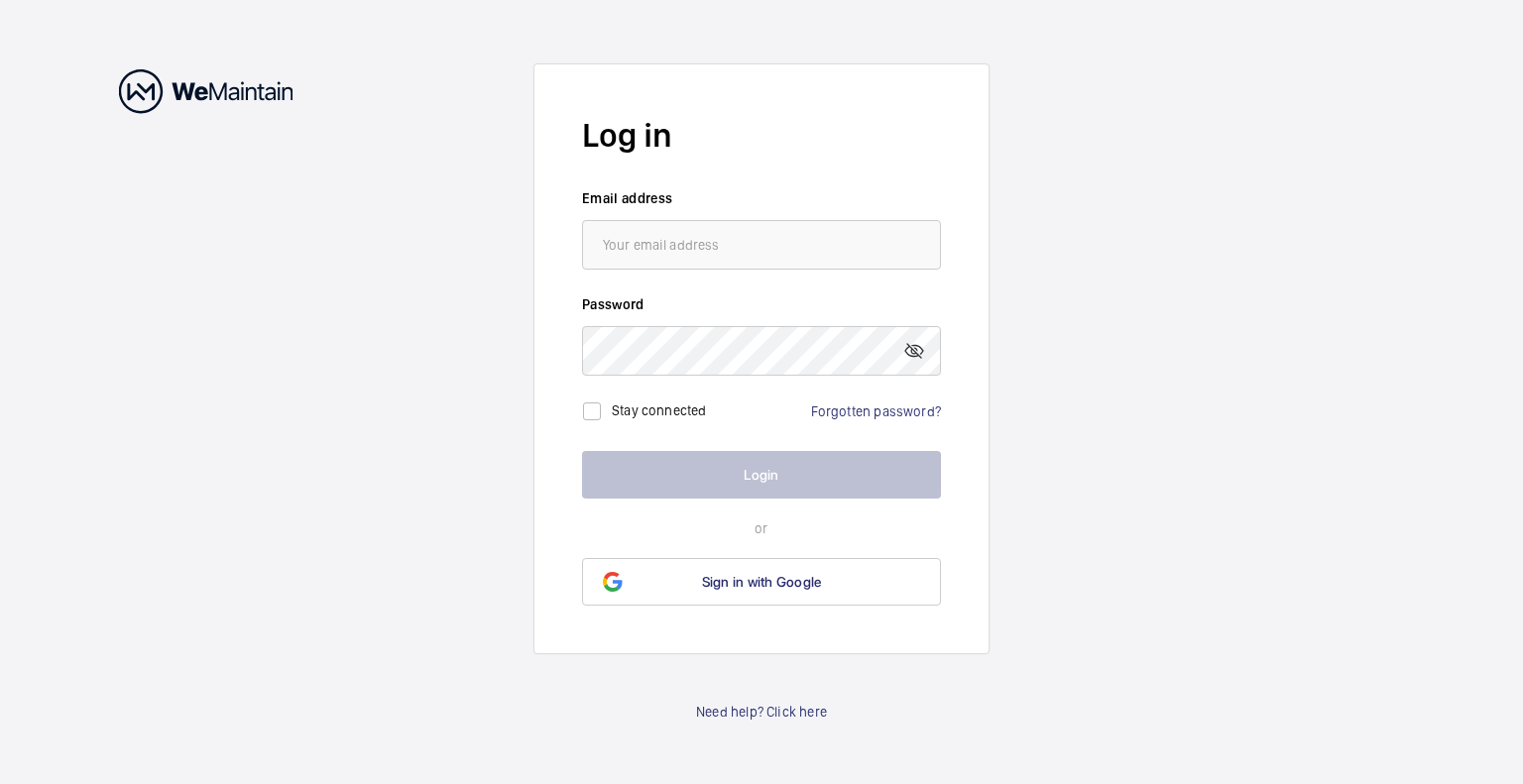scroll, scrollTop: 0, scrollLeft: 0, axis: both 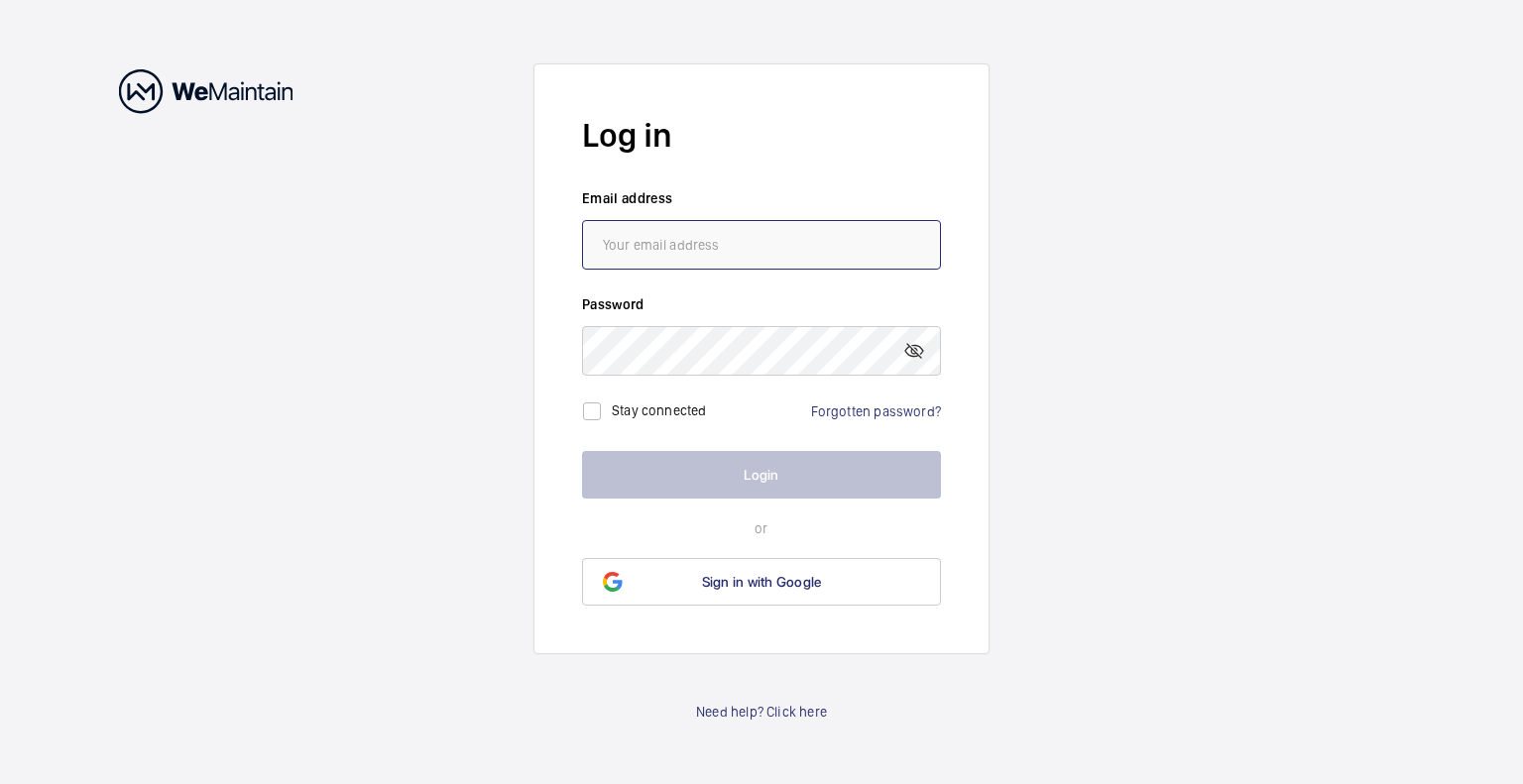 drag, startPoint x: 0, startPoint y: 0, endPoint x: 689, endPoint y: 240, distance: 729.6033 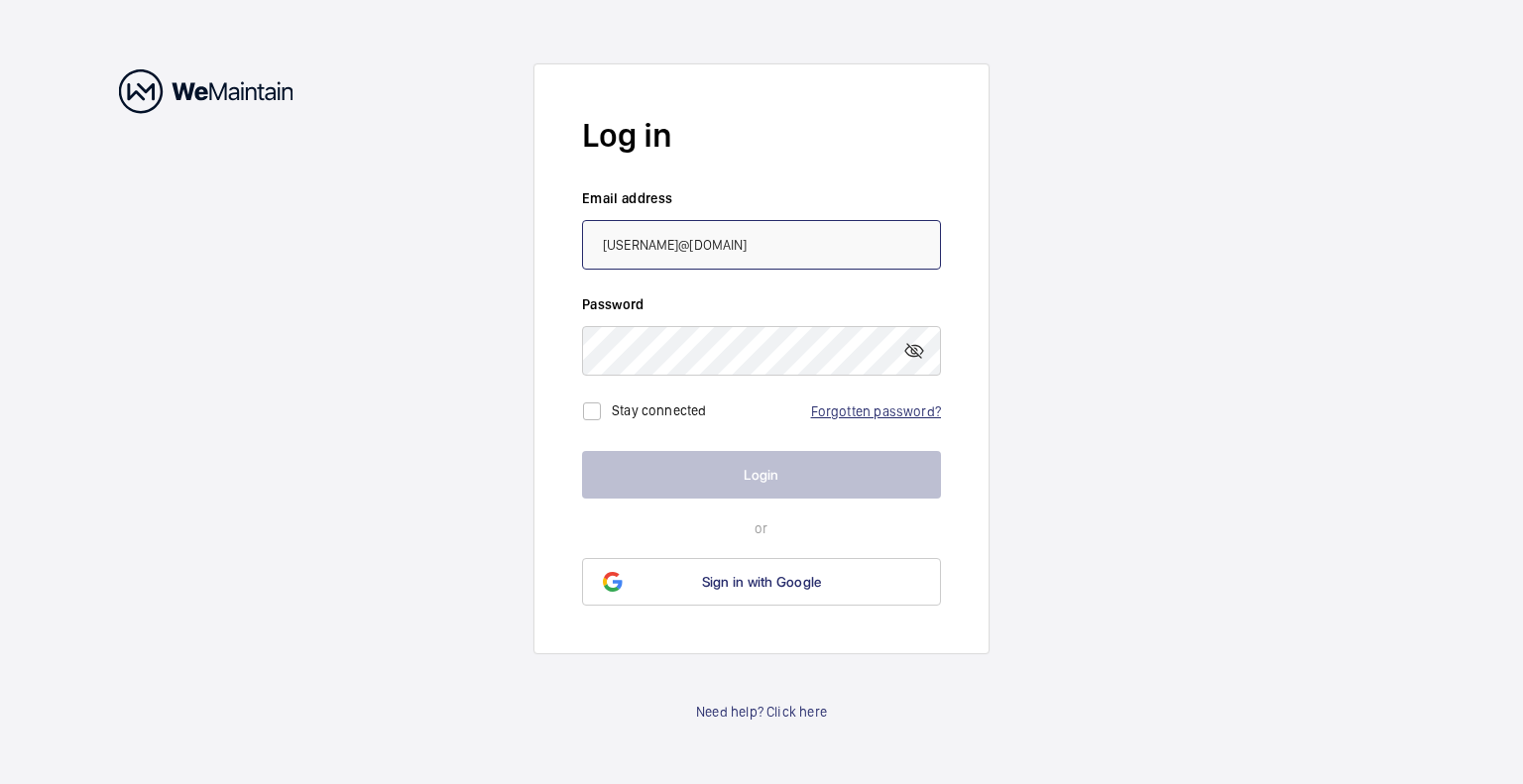type on "[USERNAME]@[DOMAIN]" 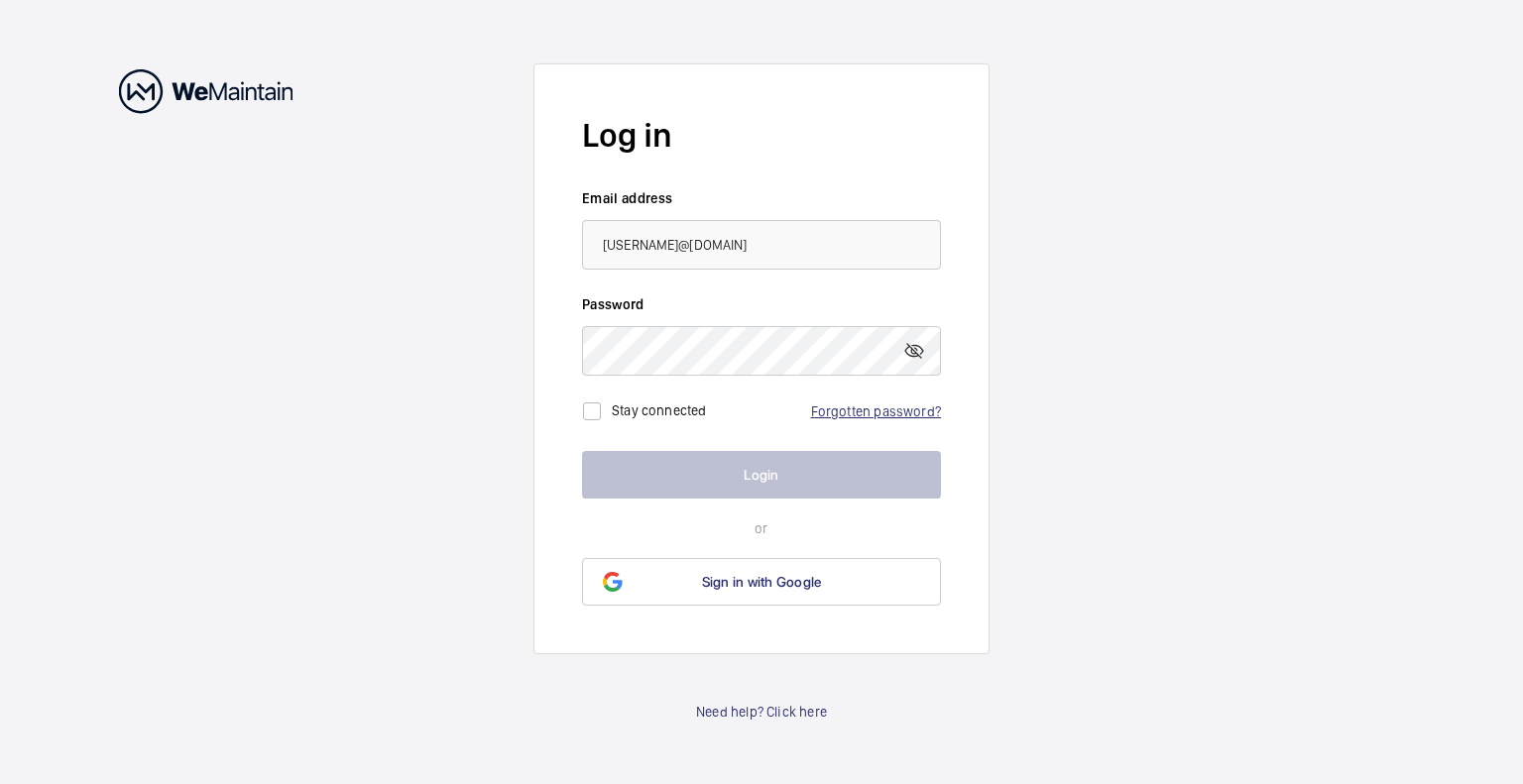 click on "Forgotten password?" 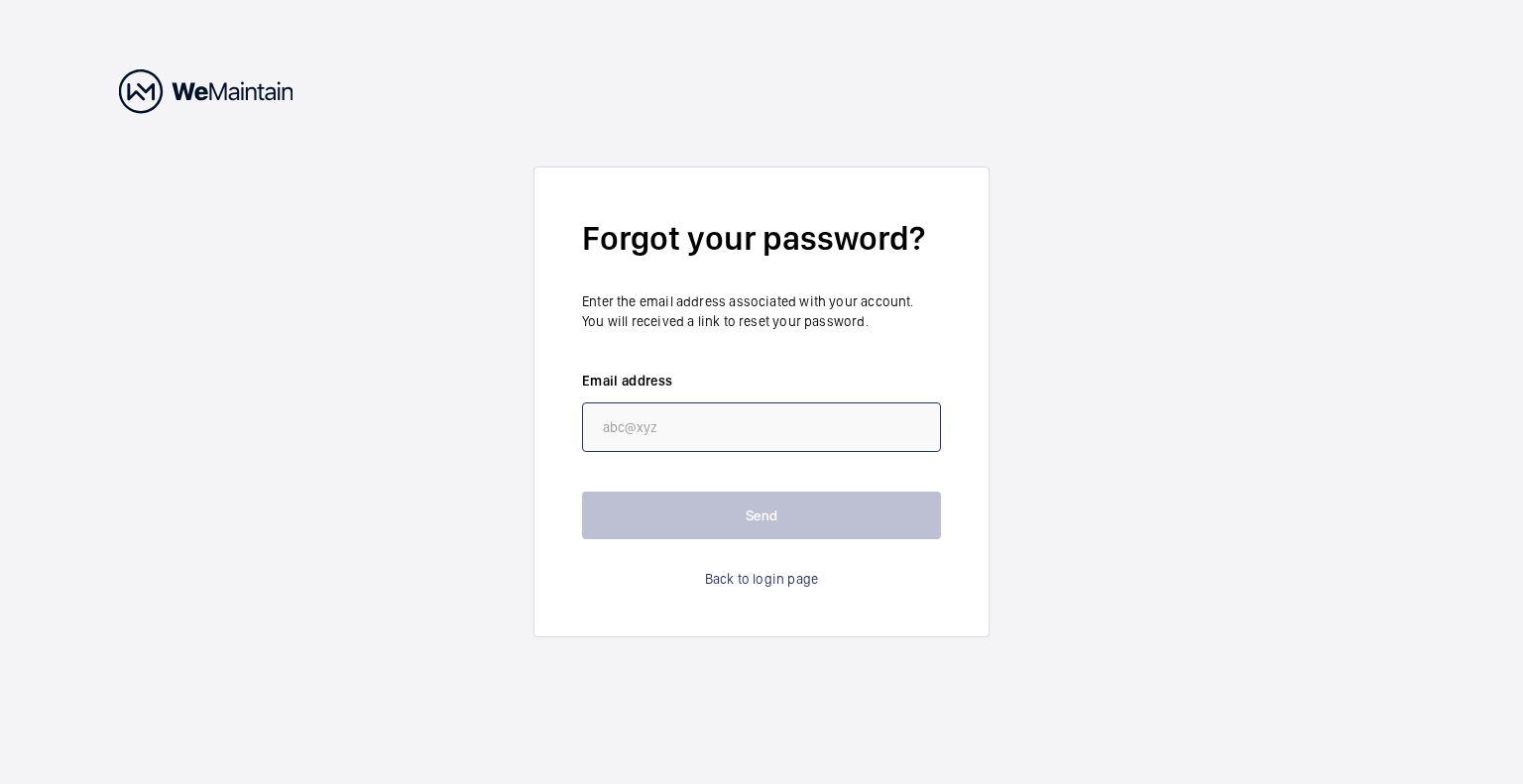click 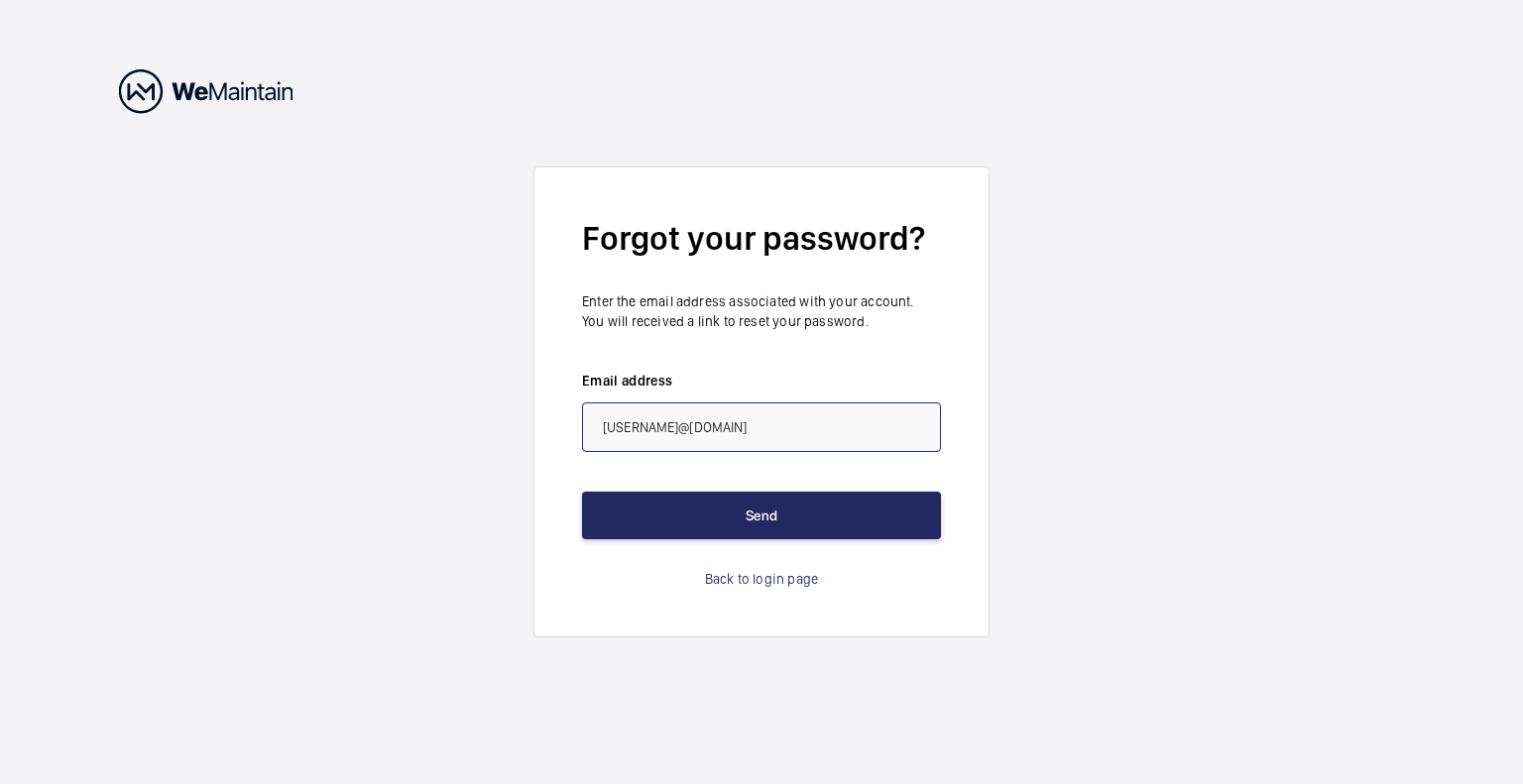type on "[USERNAME]@[DOMAIN]" 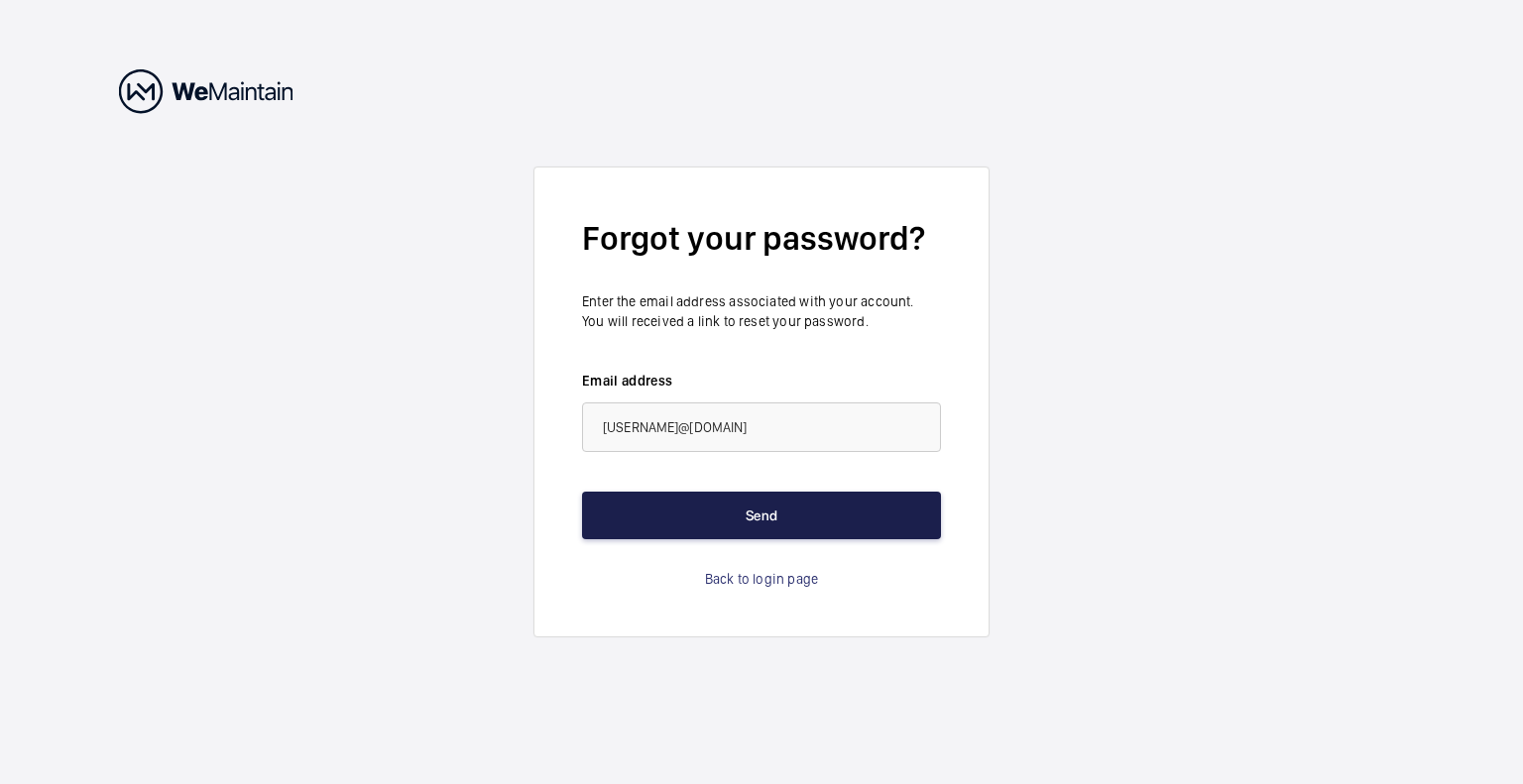 click on "Send" 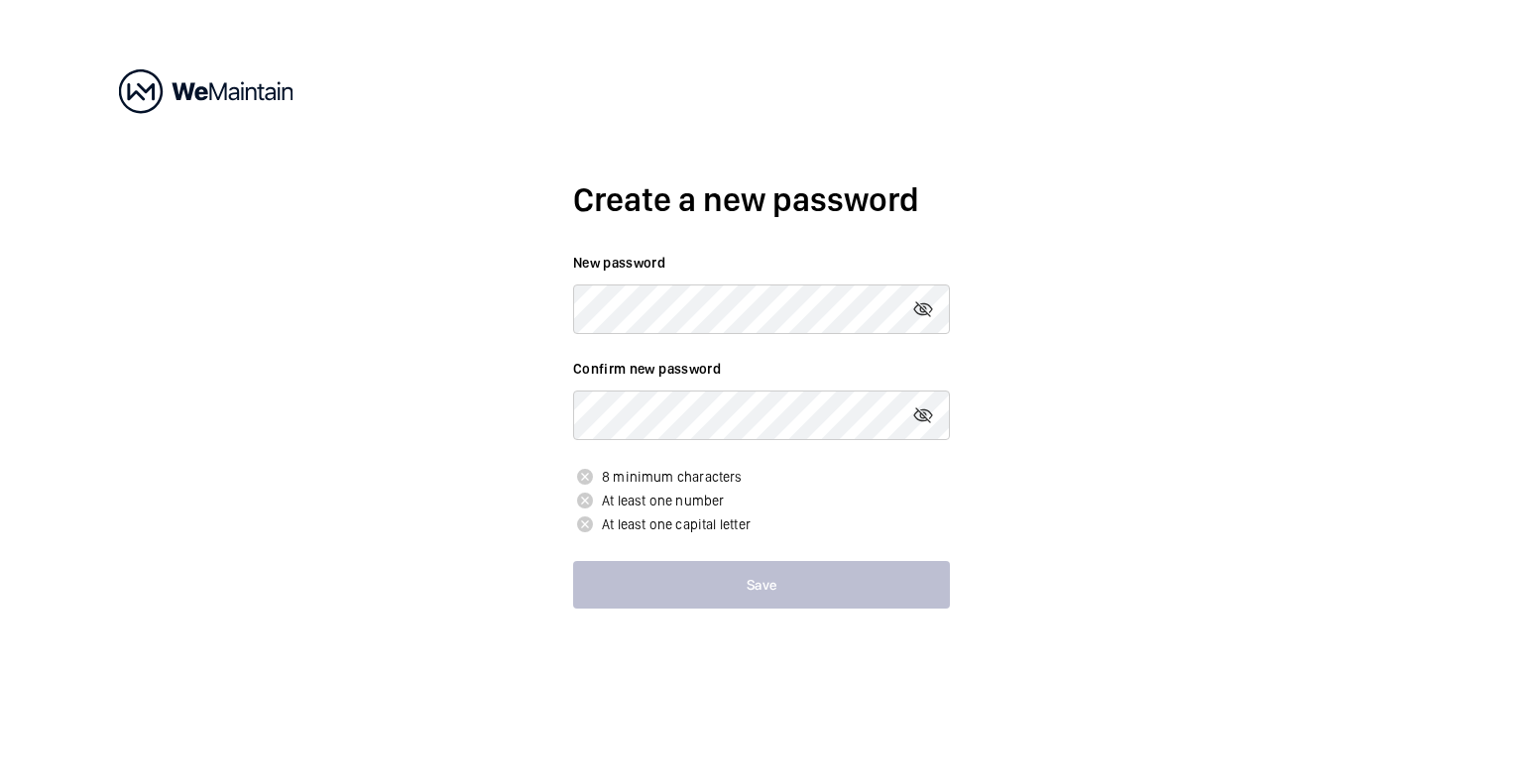 scroll, scrollTop: 0, scrollLeft: 0, axis: both 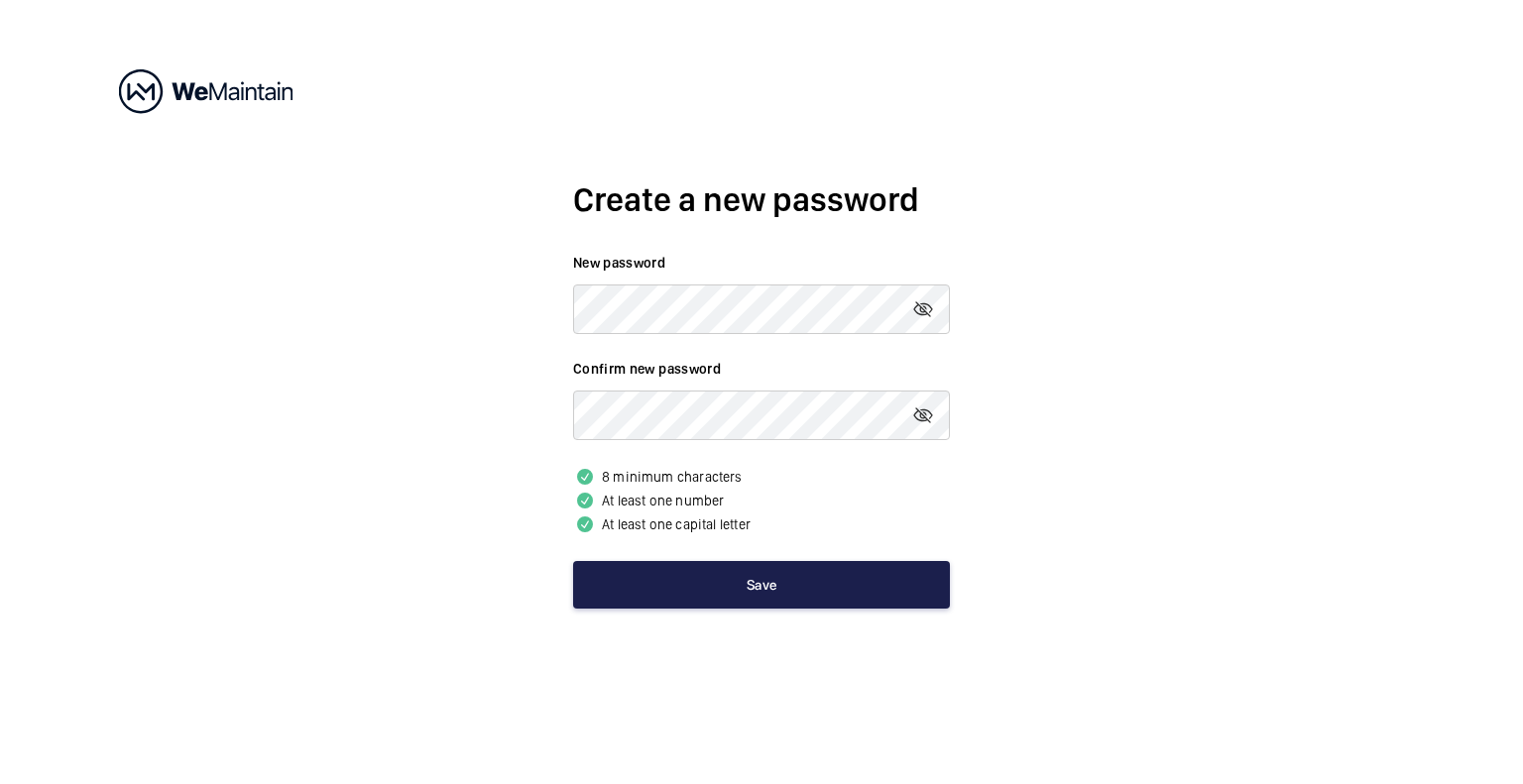 click on "Save" 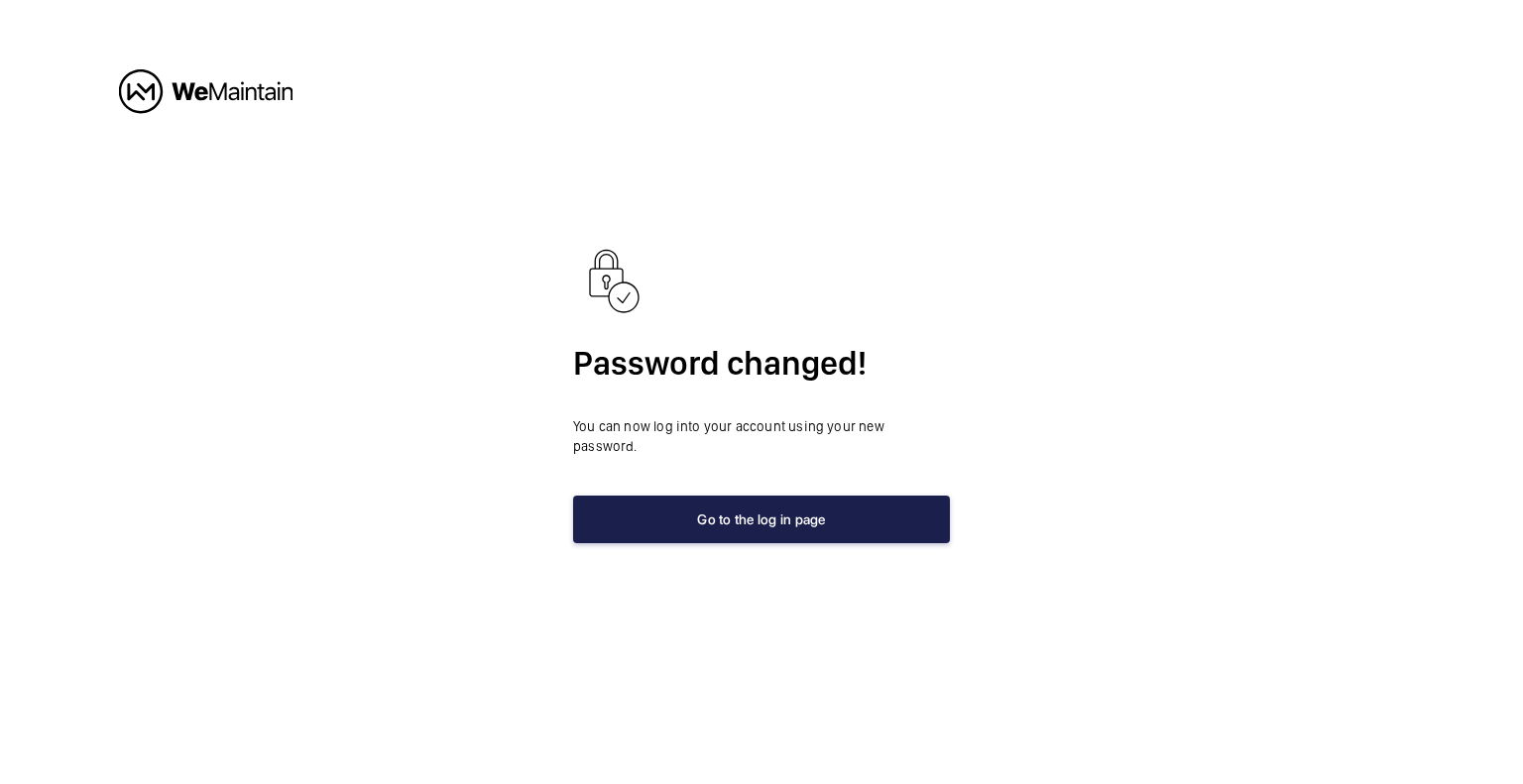 click on "Go to the log in page" 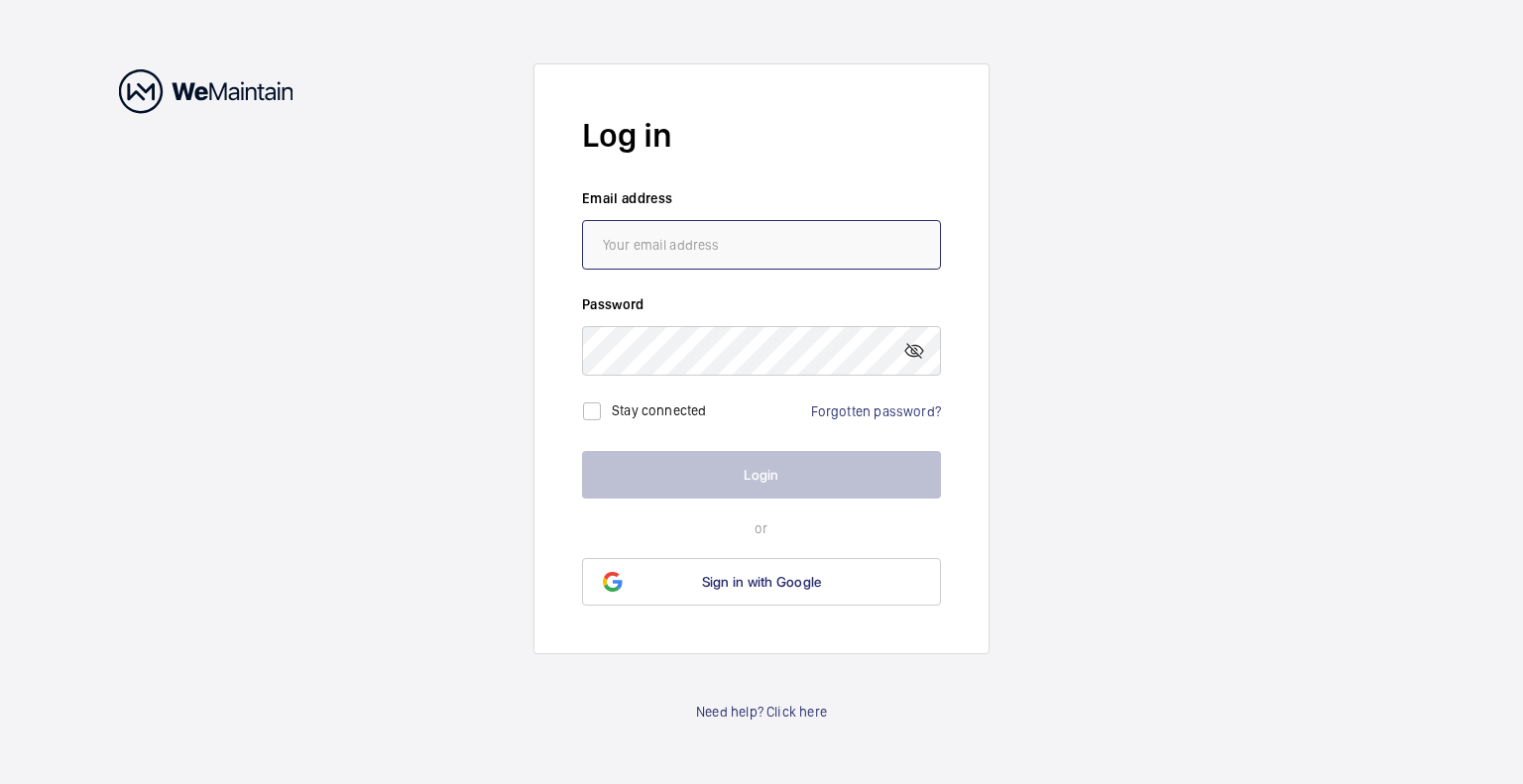 click 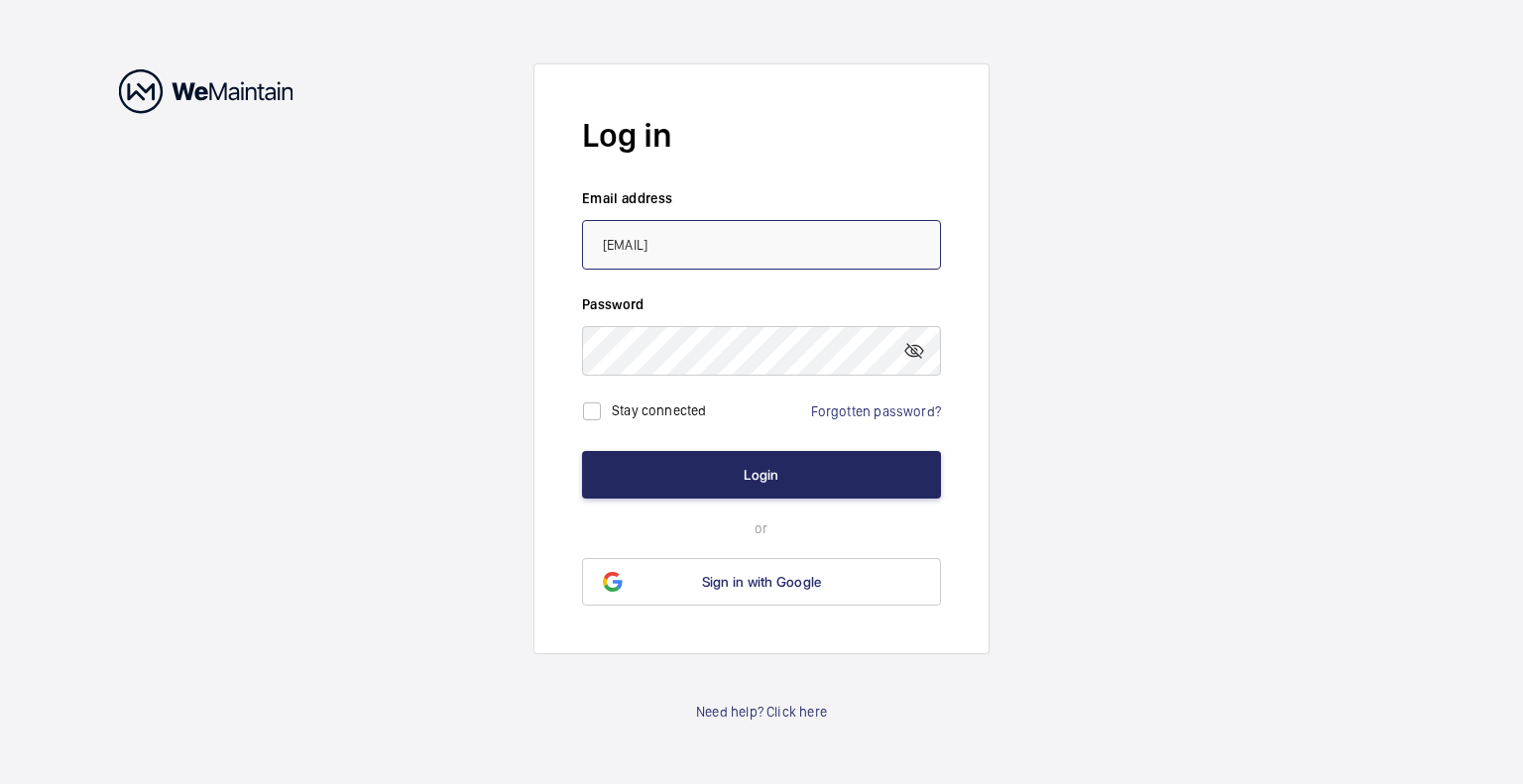 type on "[EMAIL]" 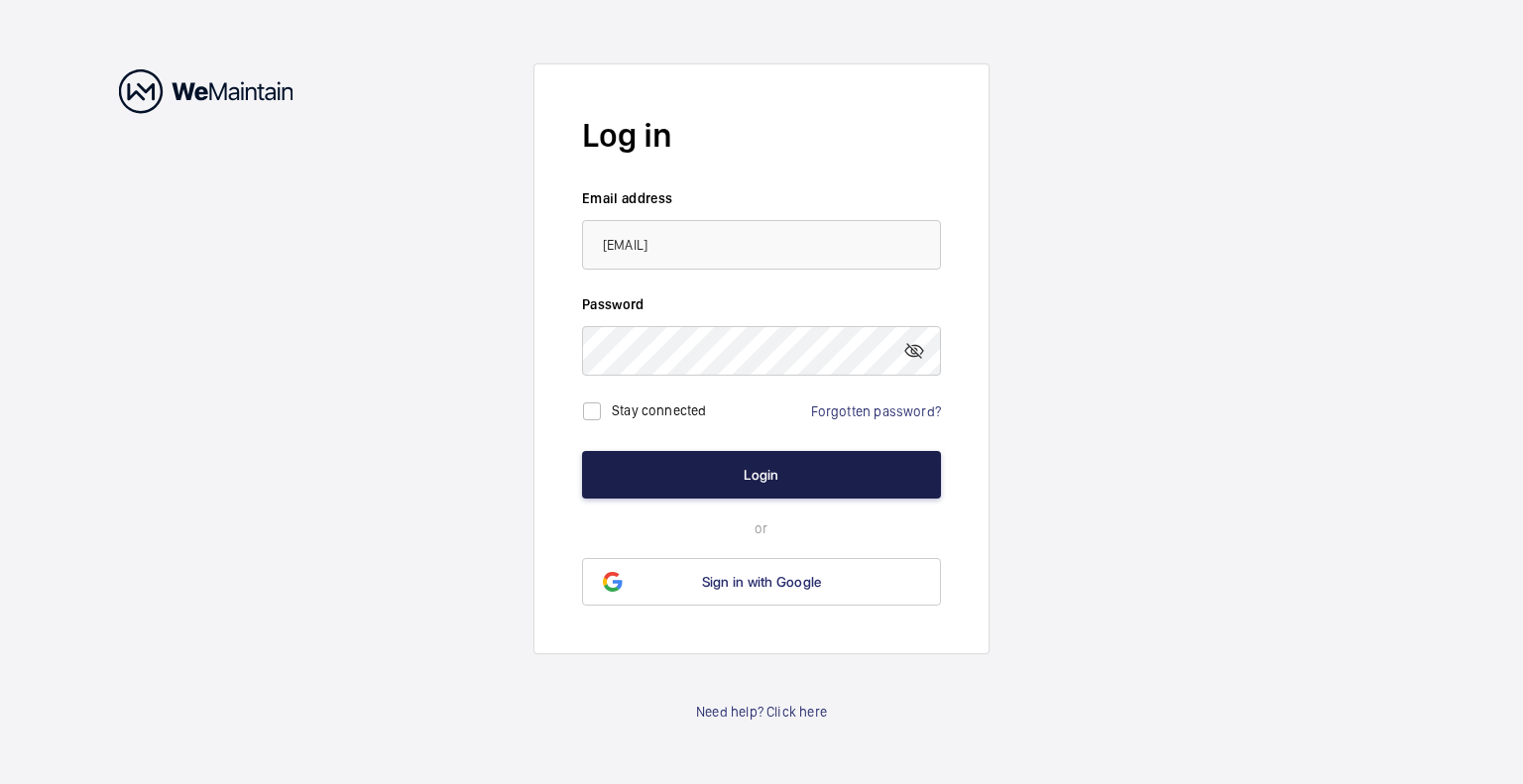 click on "Login" 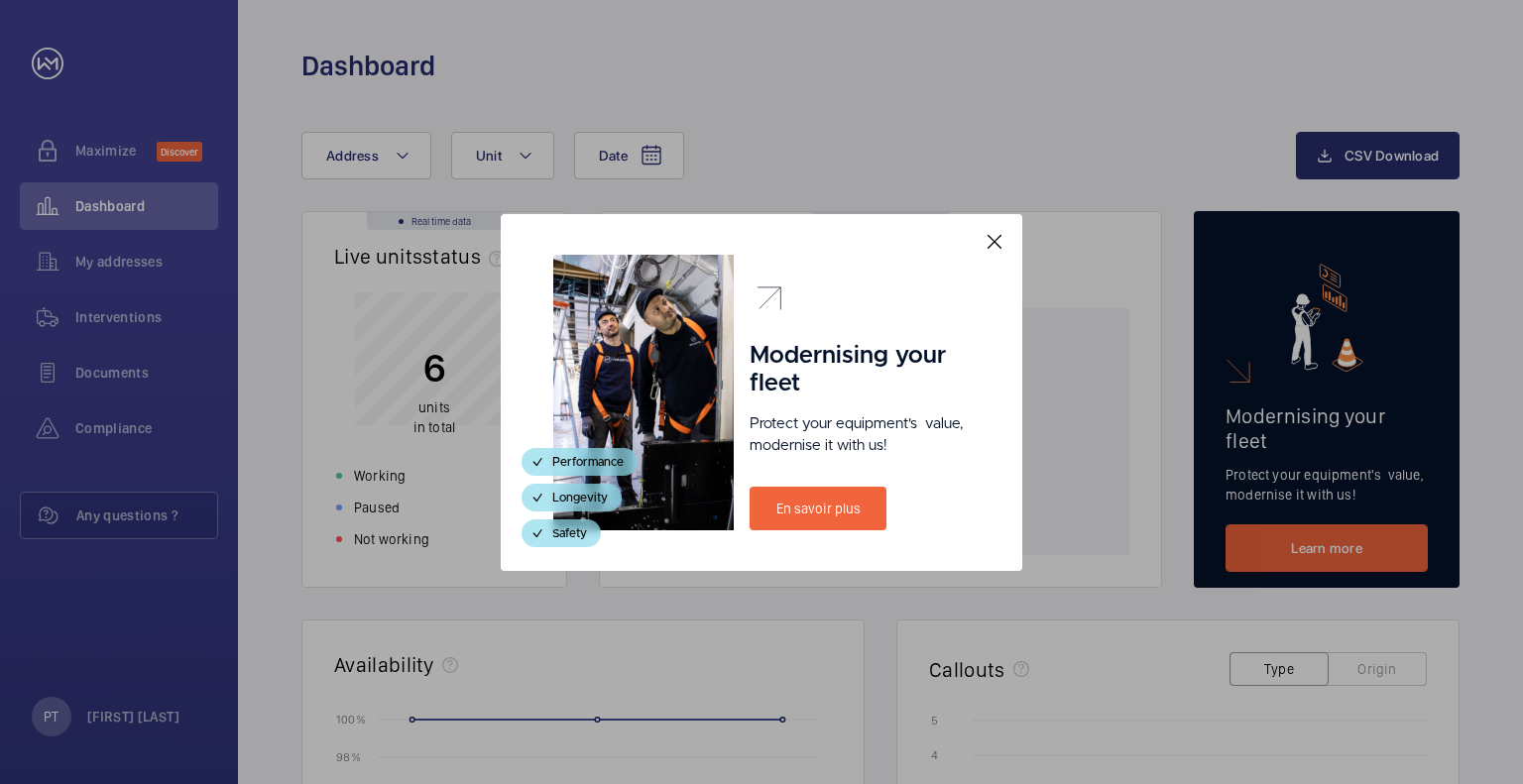 click at bounding box center (995, 242) 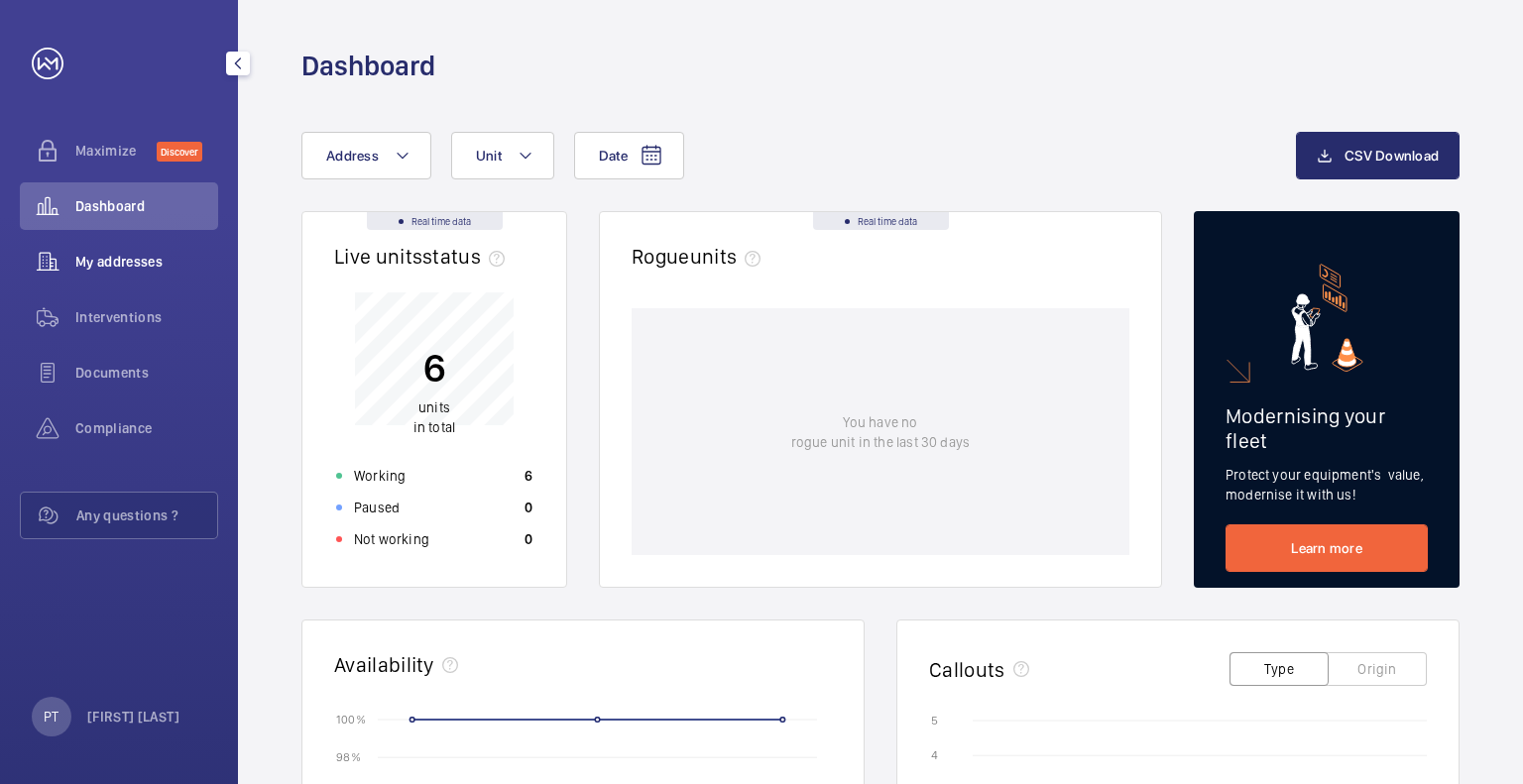 click on "My addresses" 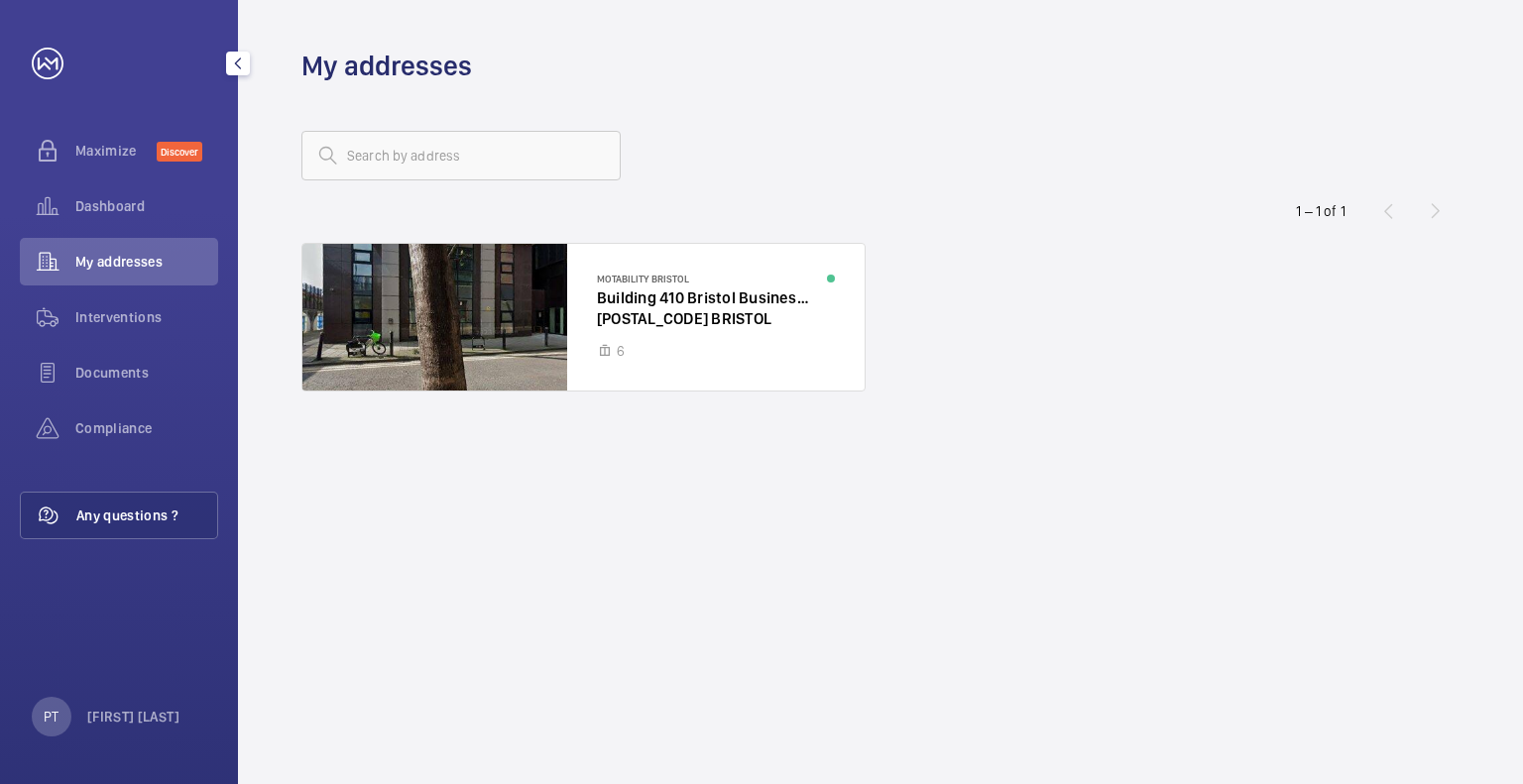 click 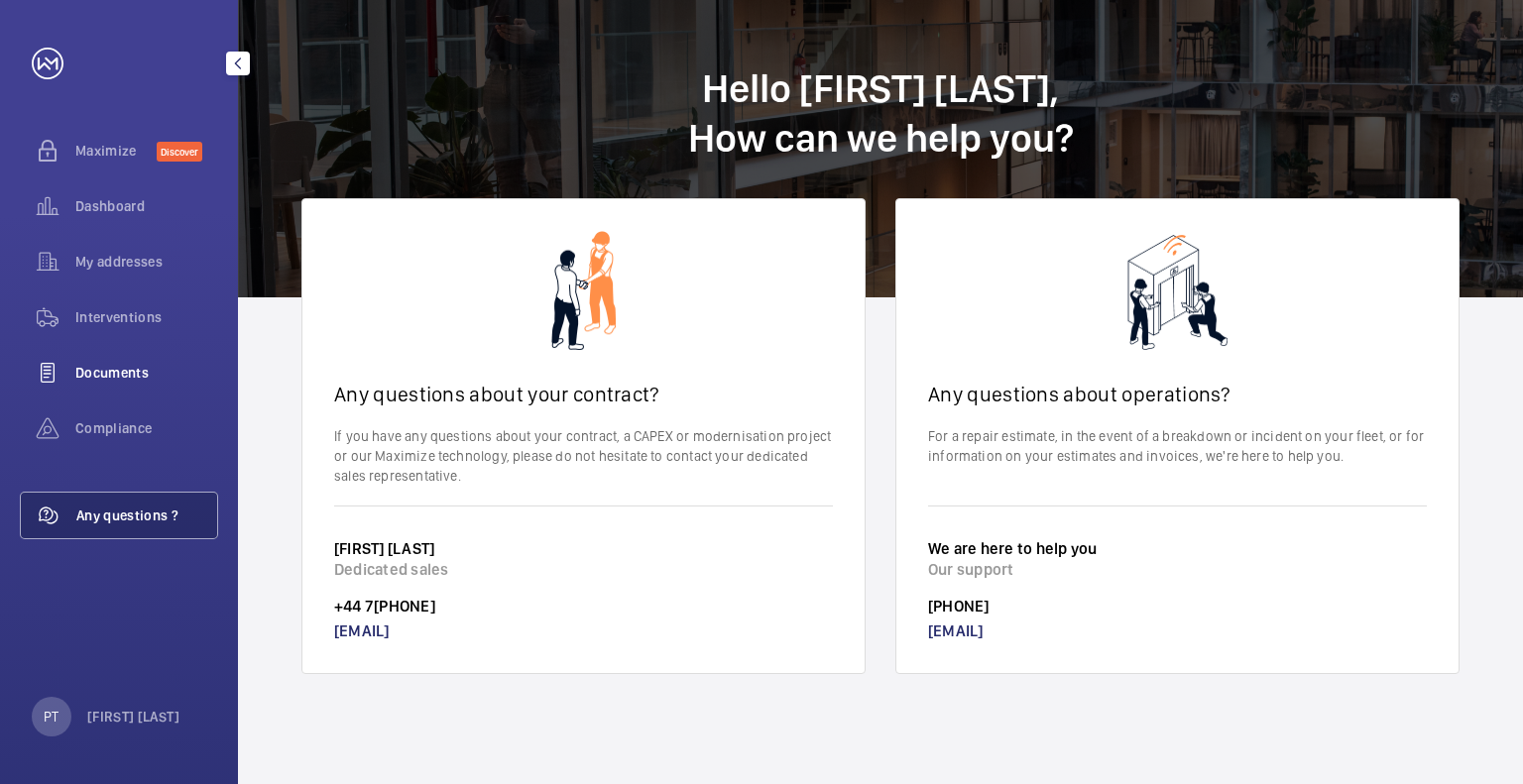 click on "Documents" 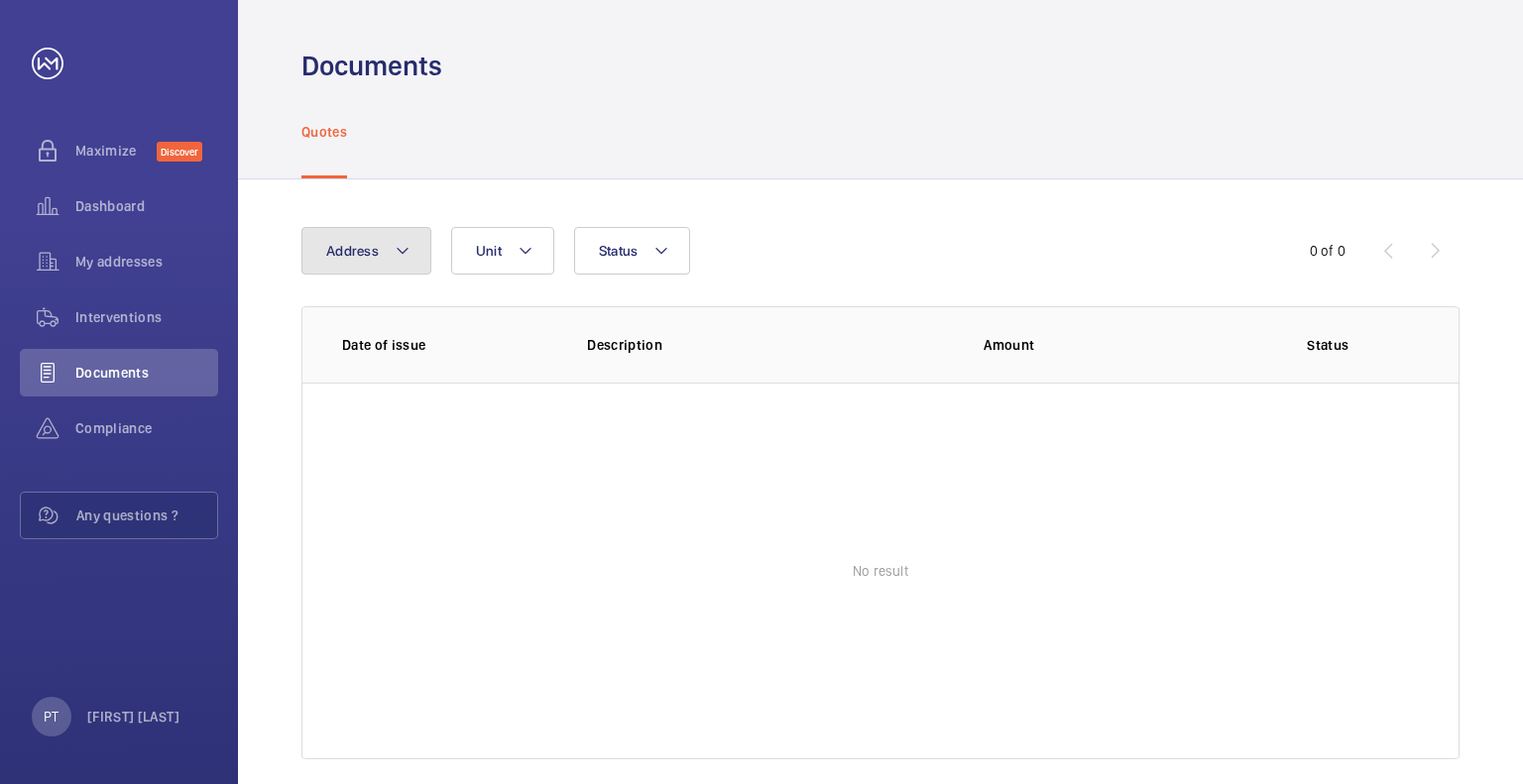 click 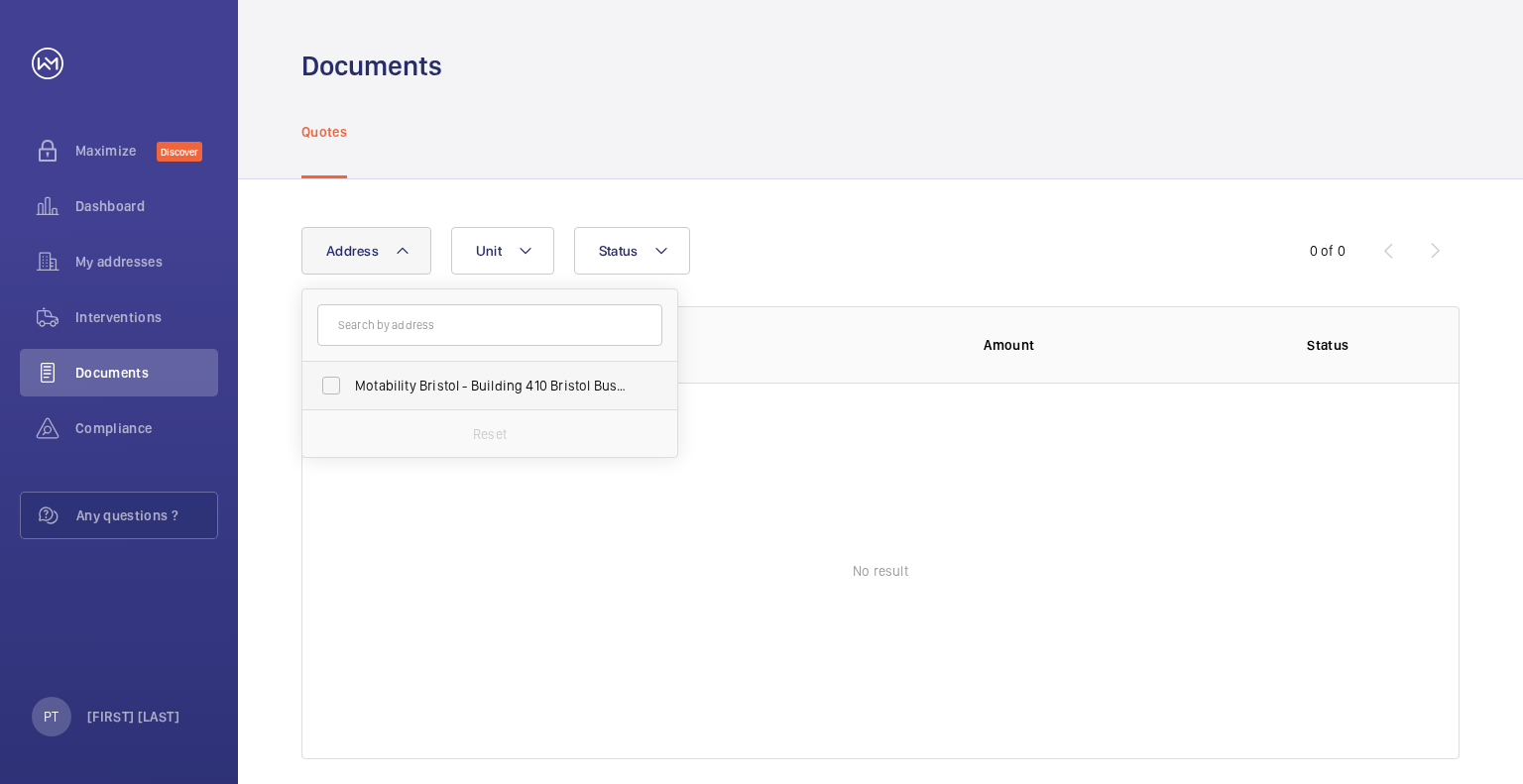 click on "Motability Bristol - Building 410 Bristol Business Park Stoke Gifford, [POSTAL_CODE] [CITY]" at bounding box center [491, 386] 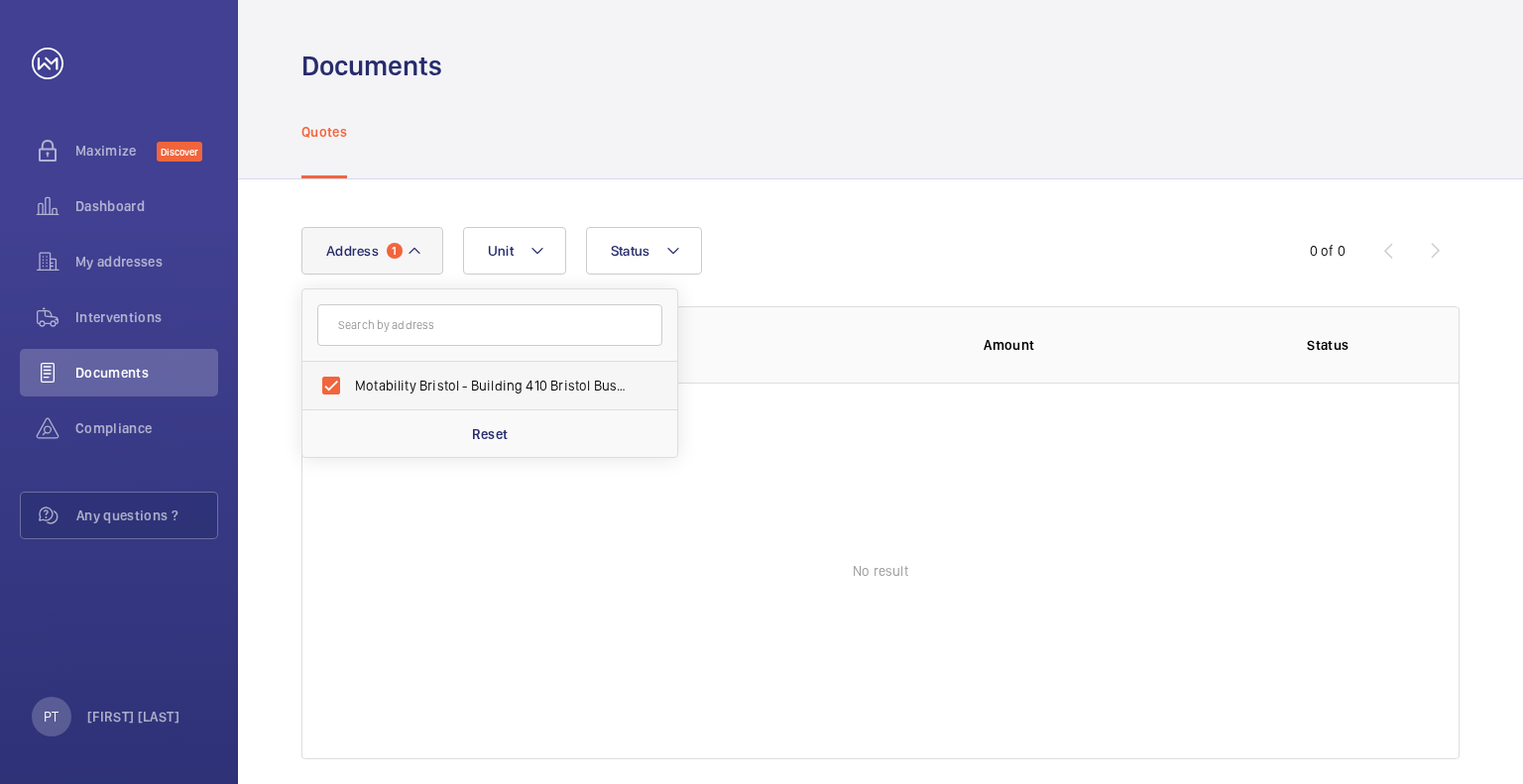 click on "Motability Bristol - Building 410 Bristol Business Park Stoke Gifford, [POSTAL_CODE] [CITY]" at bounding box center (491, 386) 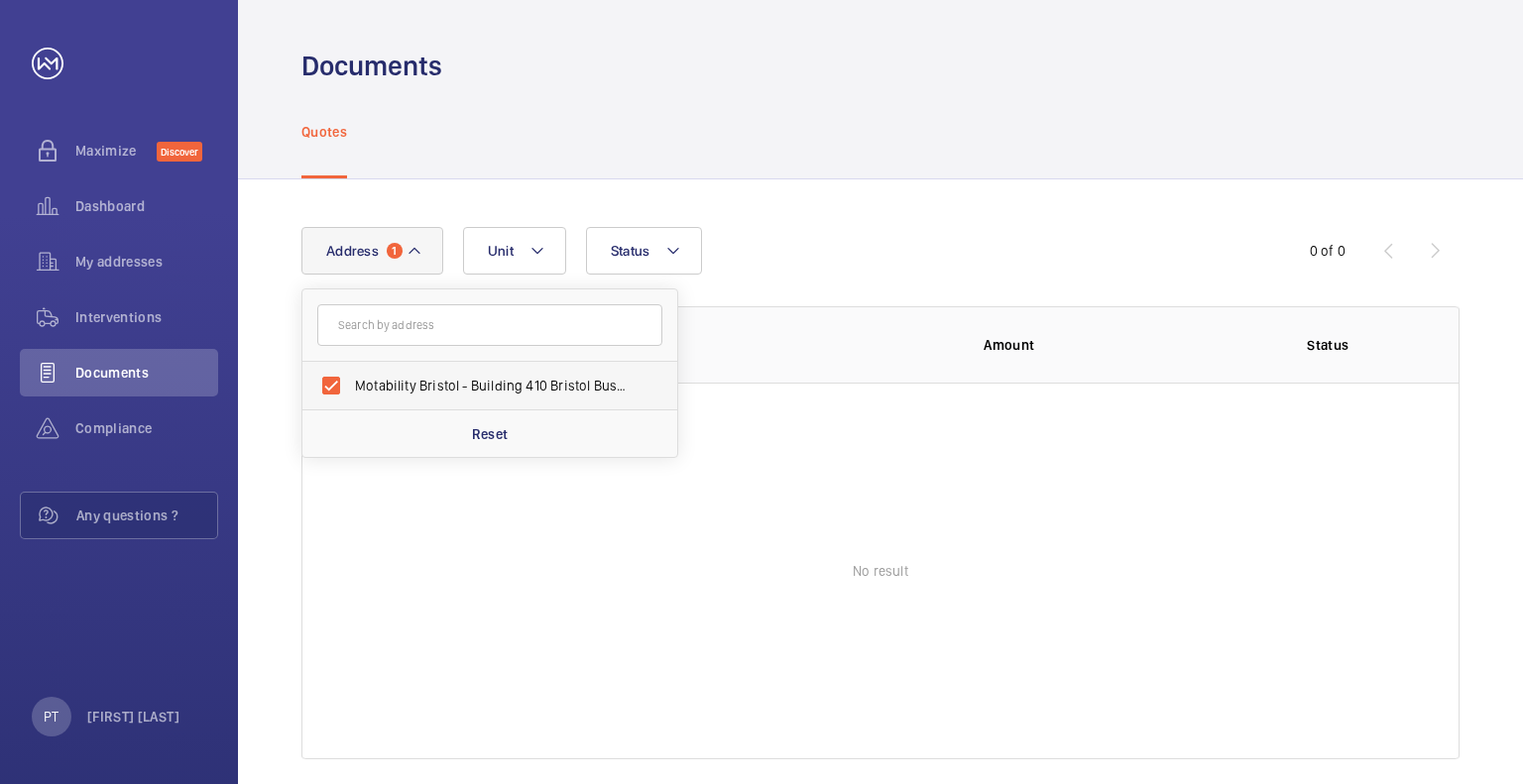 click on "Motability Bristol - Building 410 Bristol Business Park Stoke Gifford, [POSTAL_CODE] [CITY]" at bounding box center [331, 386] 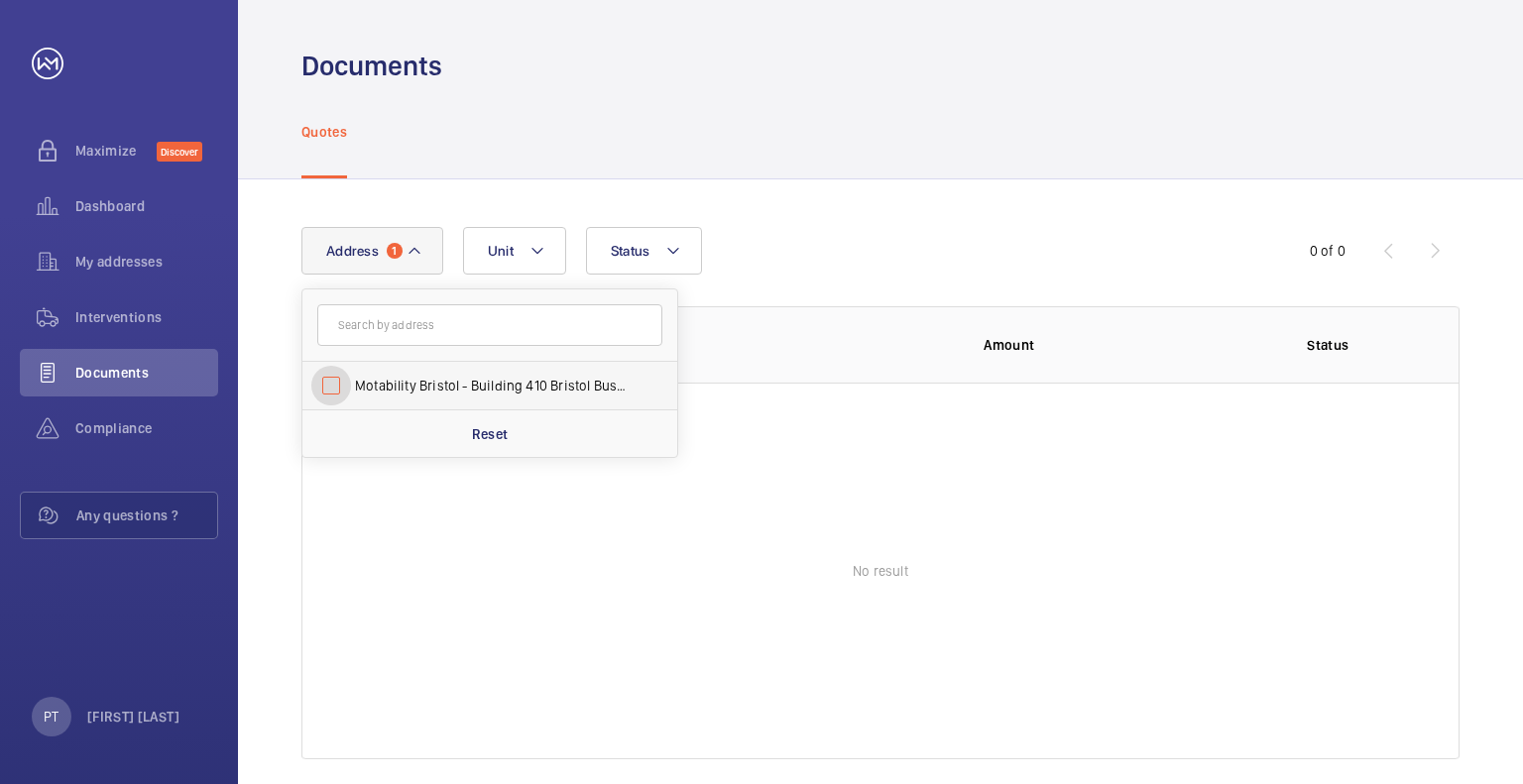 checkbox on "false" 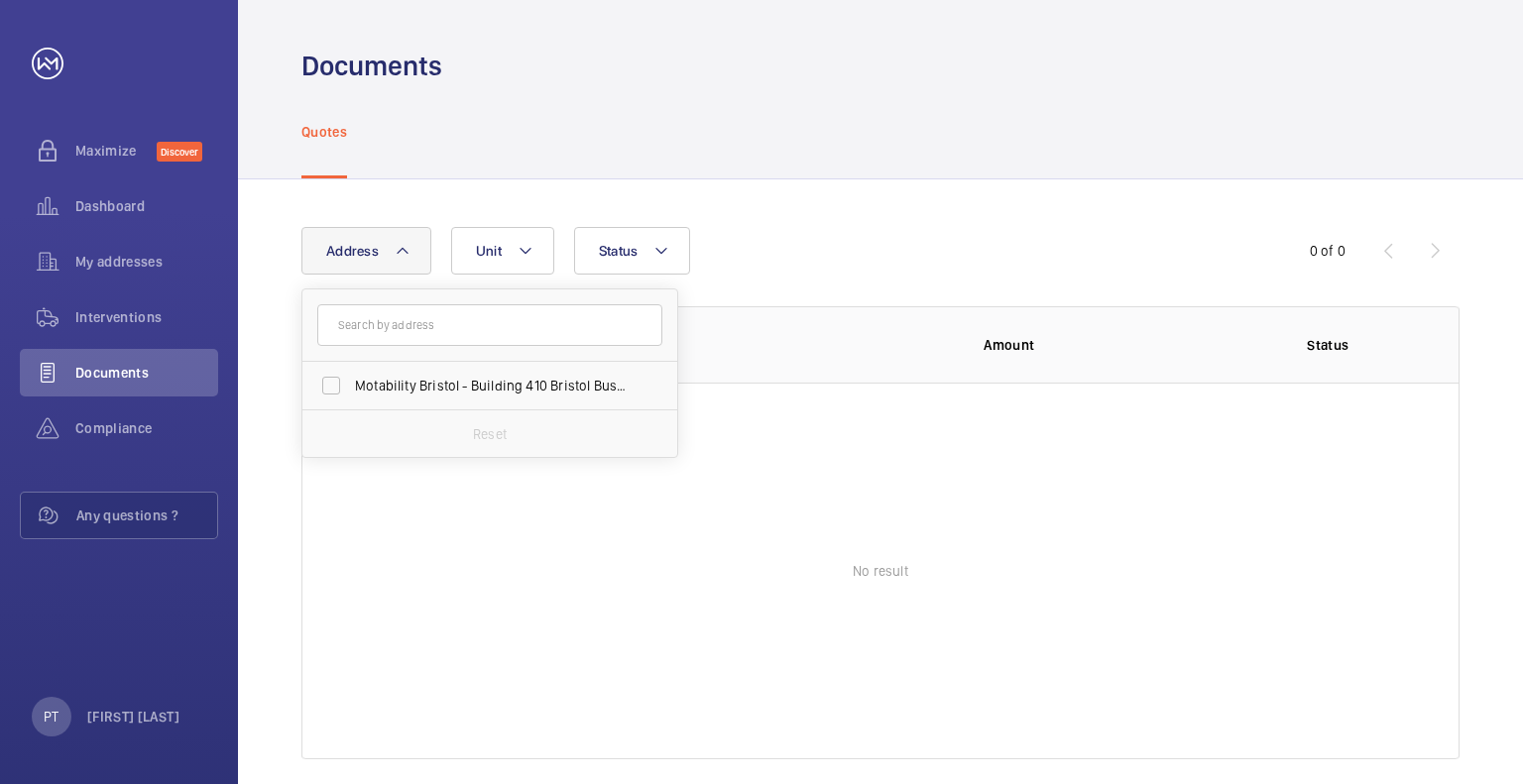 click on "No result" 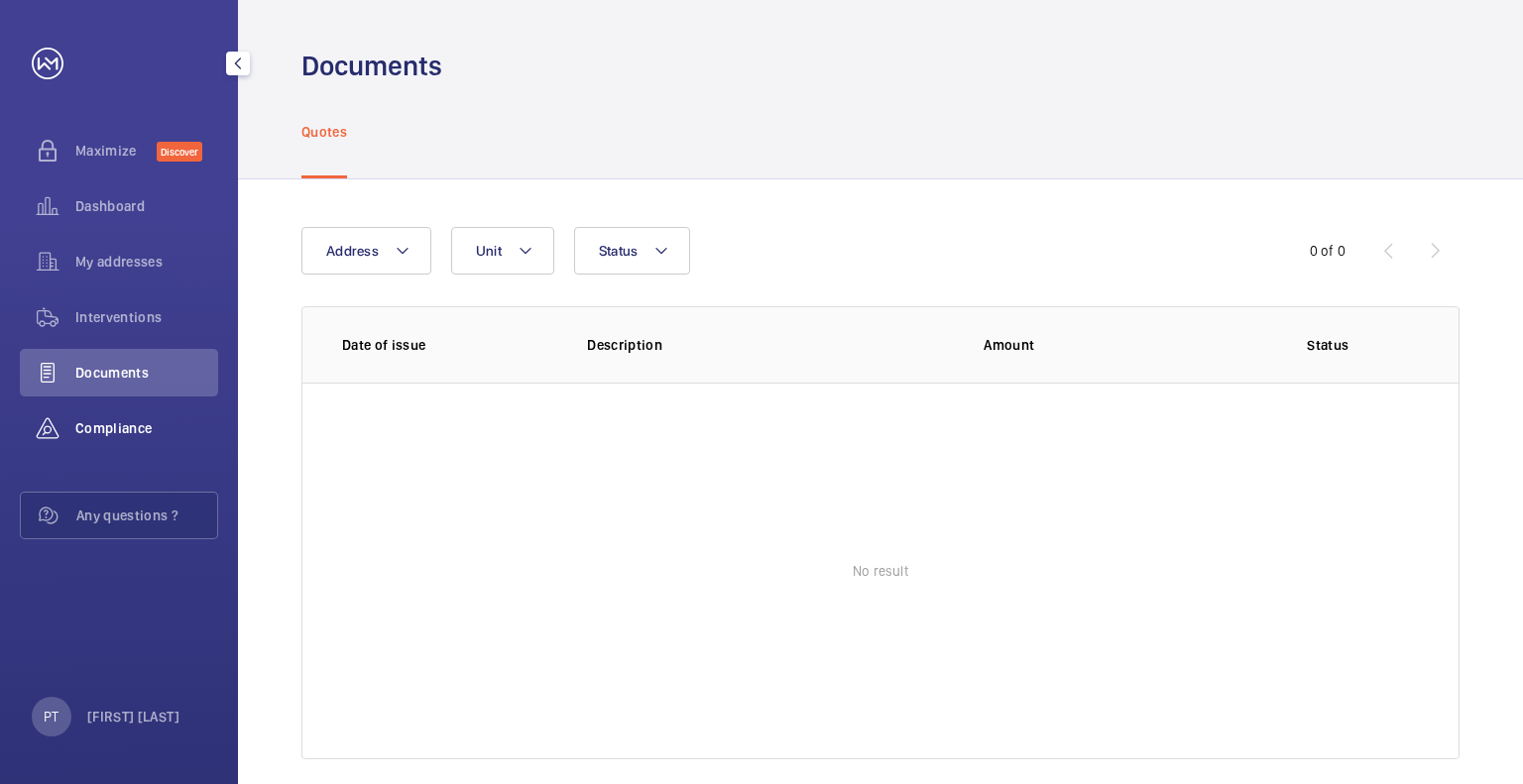 click on "Compliance" 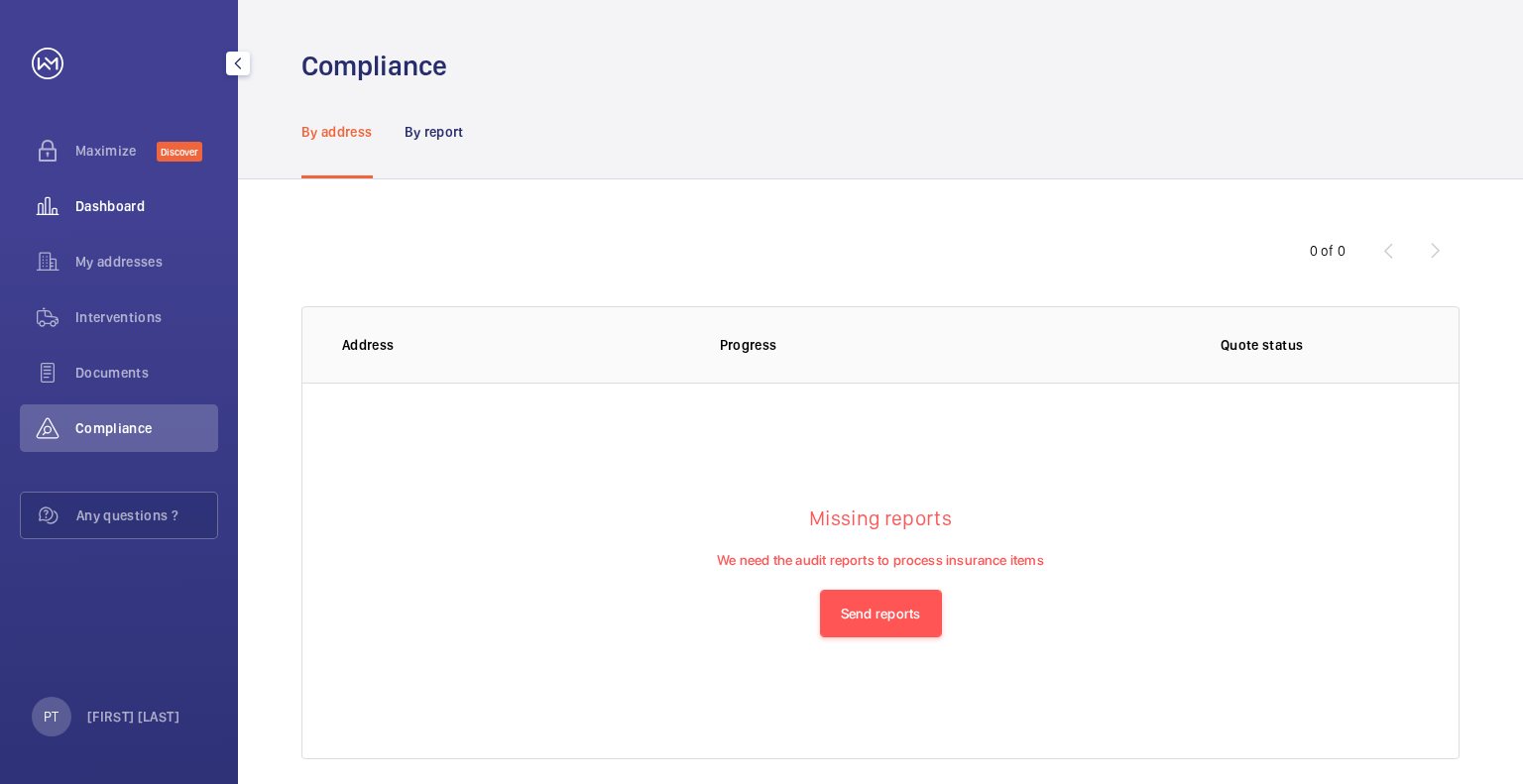 click on "Dashboard" 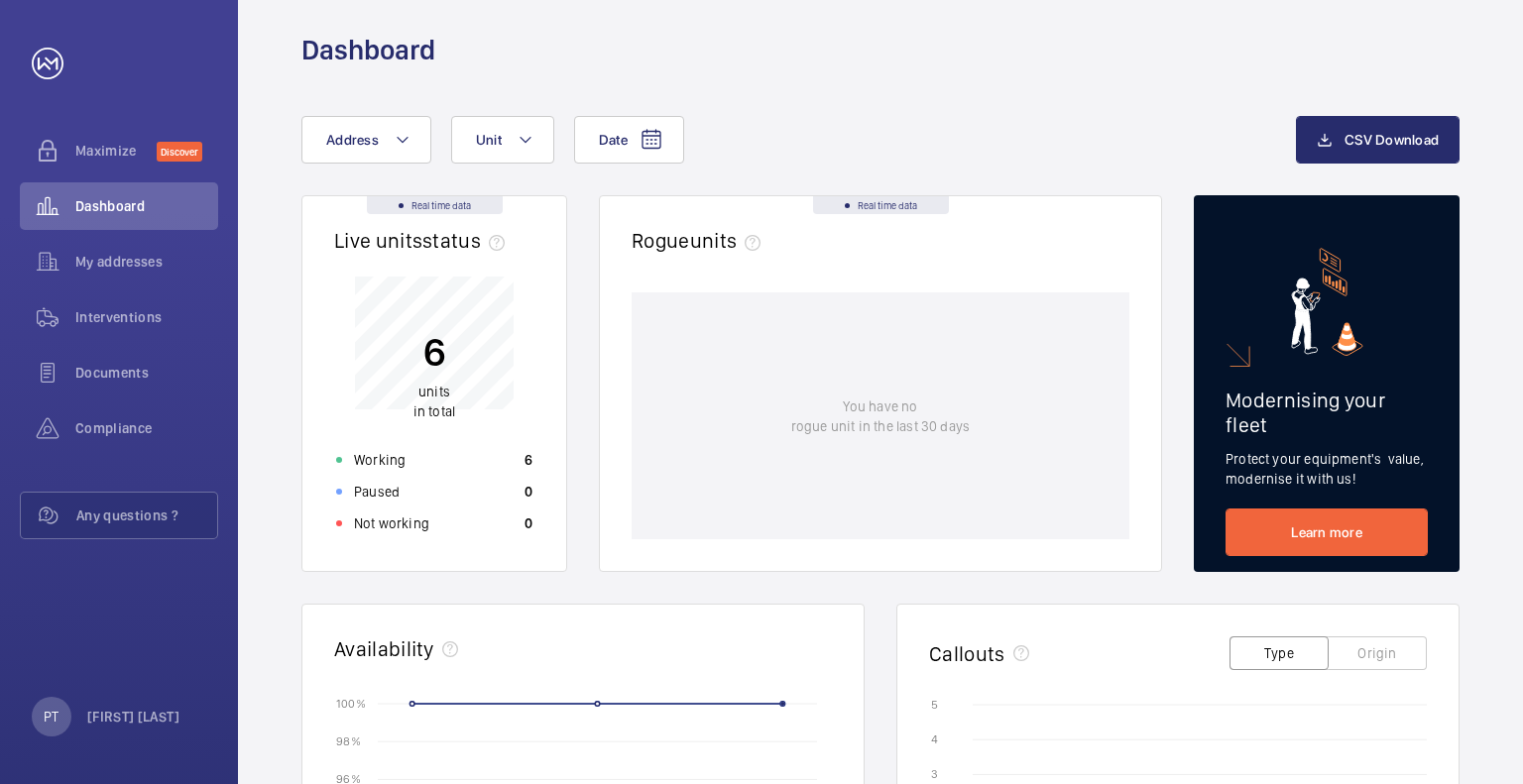 scroll, scrollTop: 0, scrollLeft: 0, axis: both 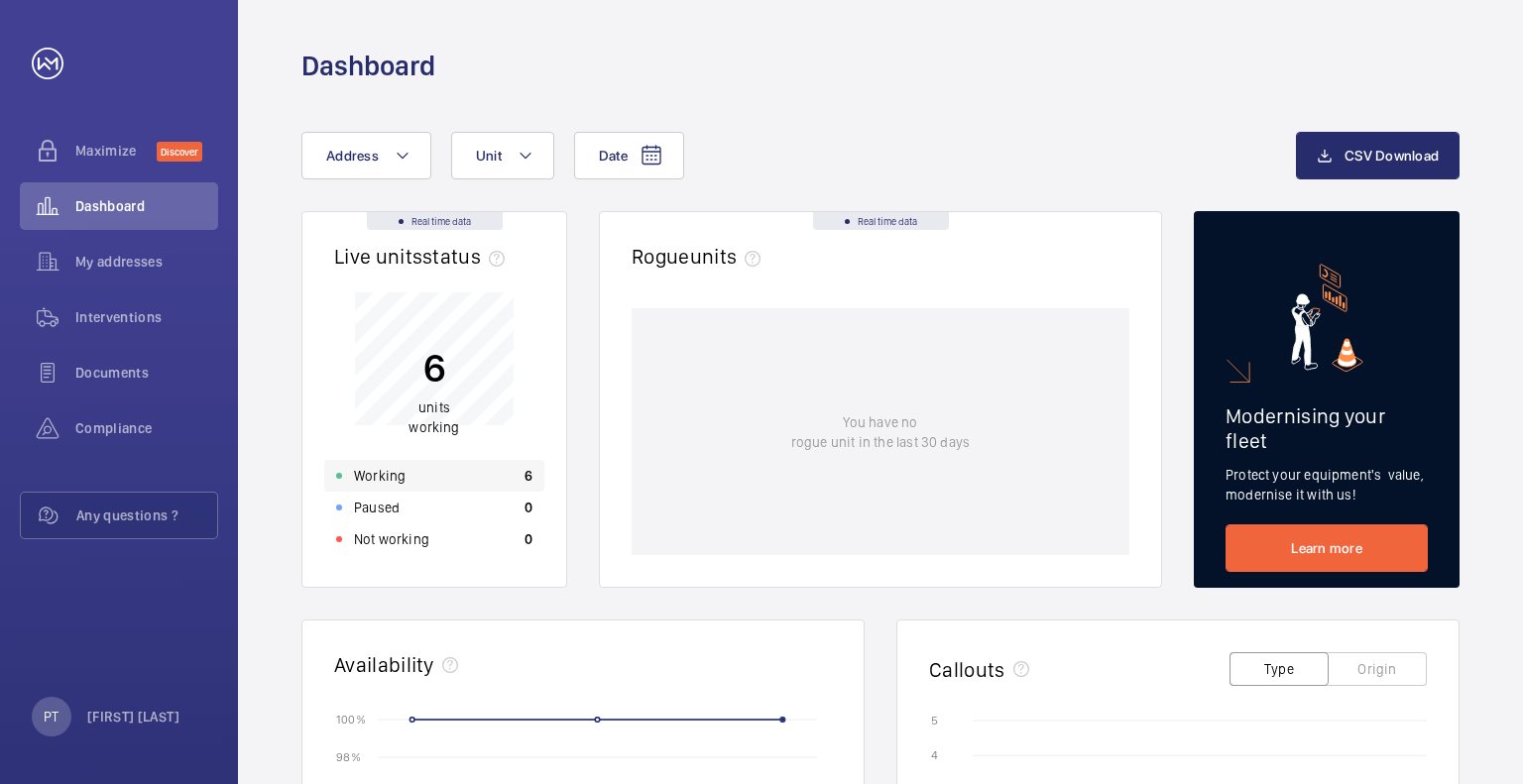 click on "Working" 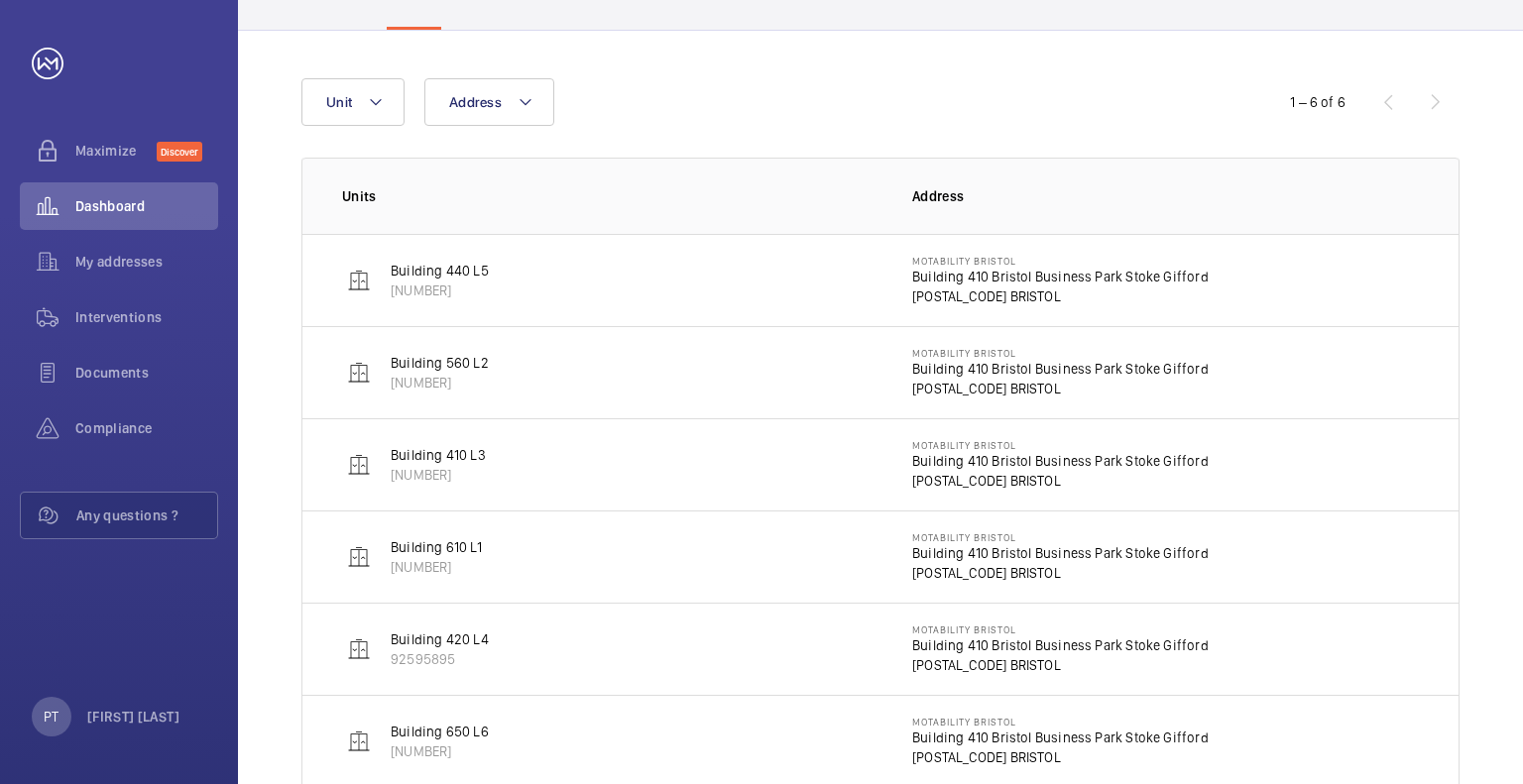 scroll, scrollTop: 238, scrollLeft: 0, axis: vertical 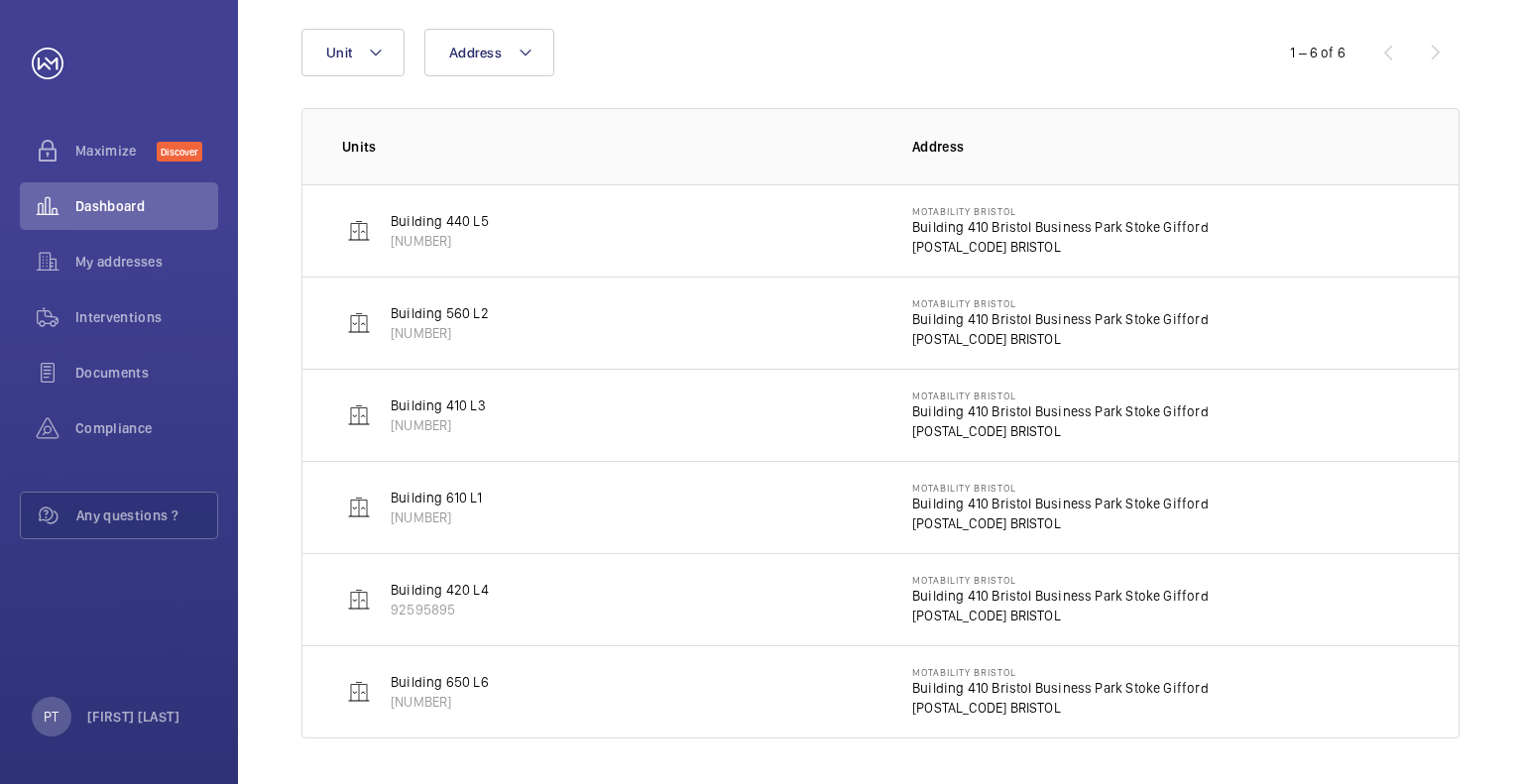 click on "Building 650 L6" 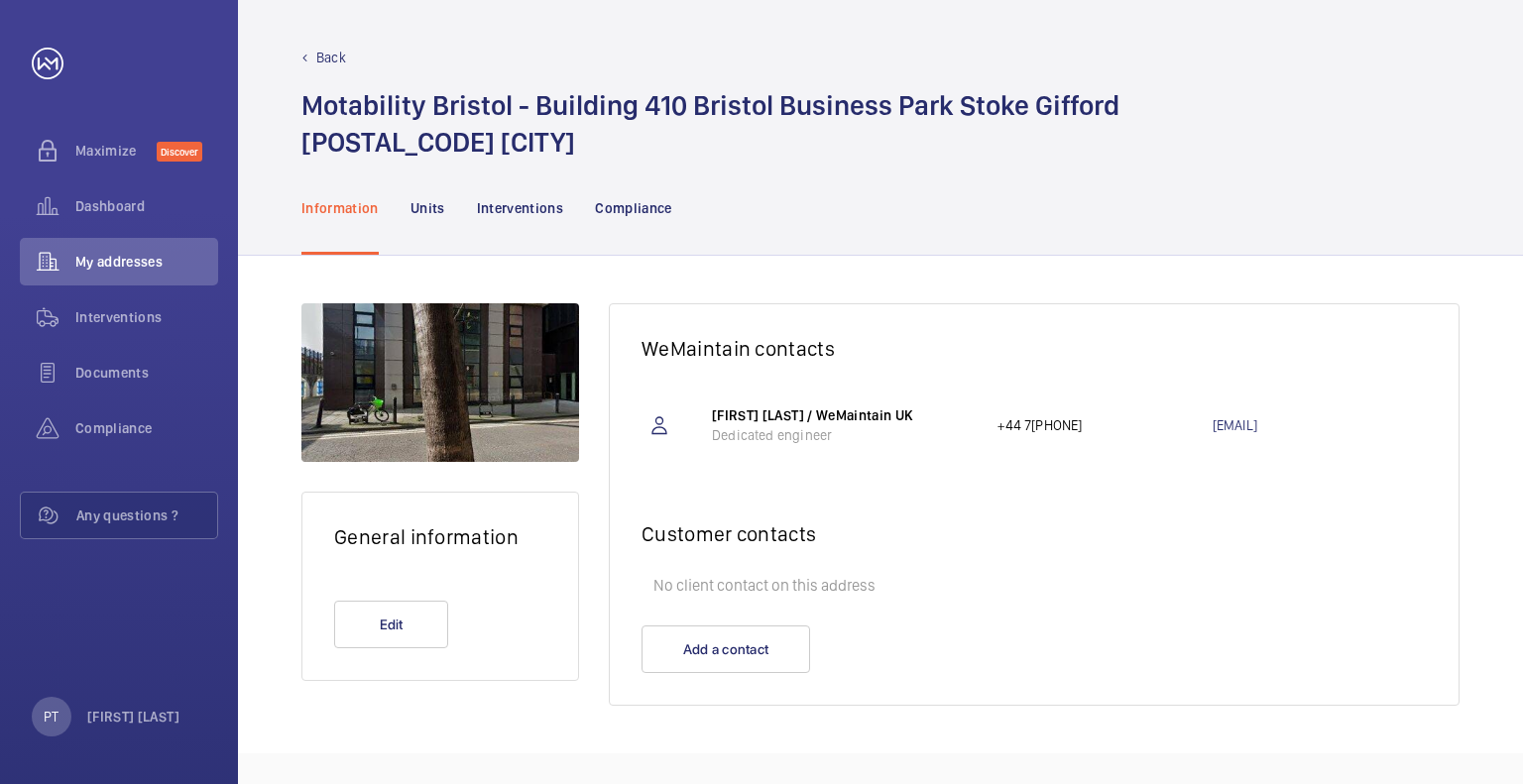 scroll, scrollTop: 0, scrollLeft: 0, axis: both 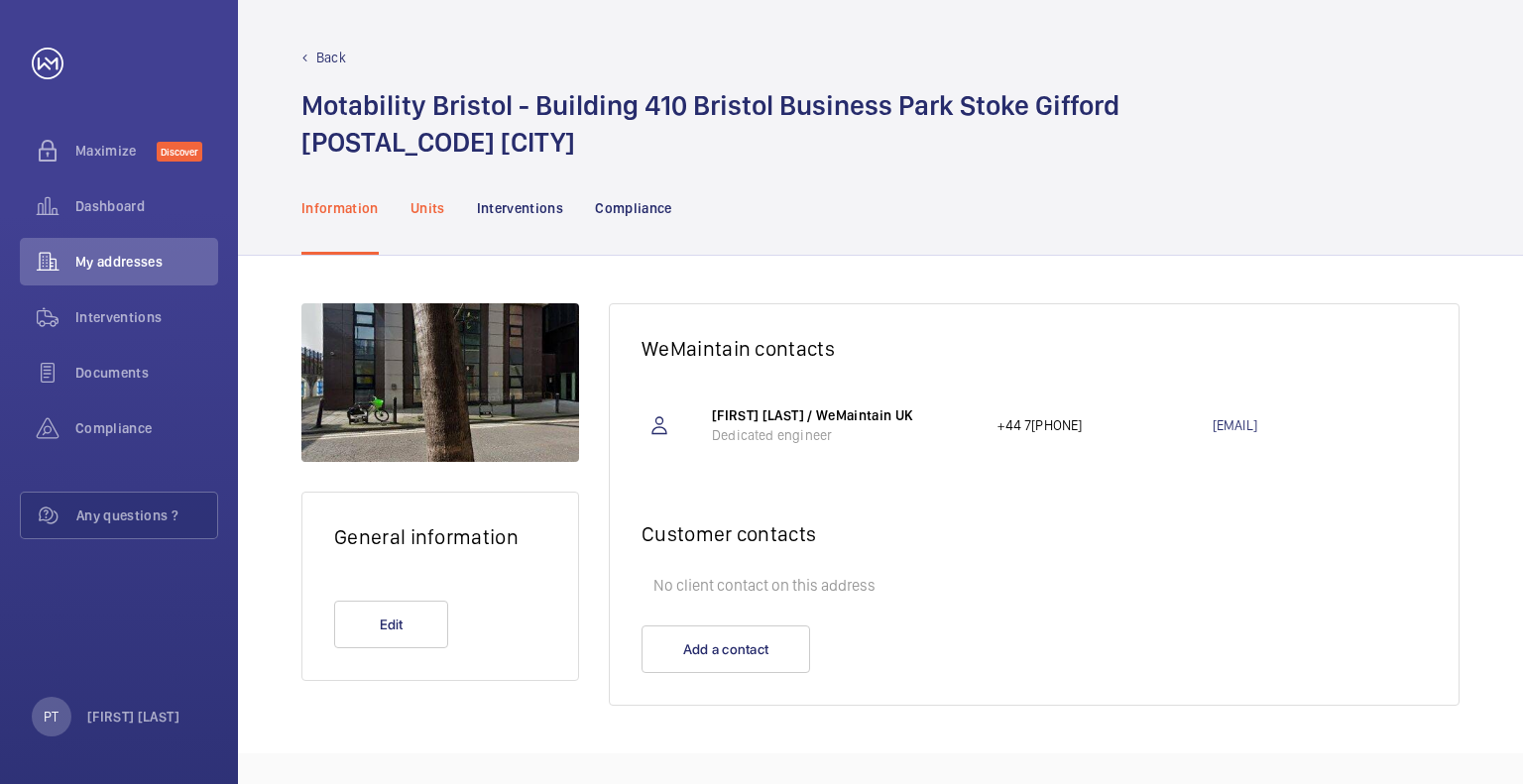 click on "Units" 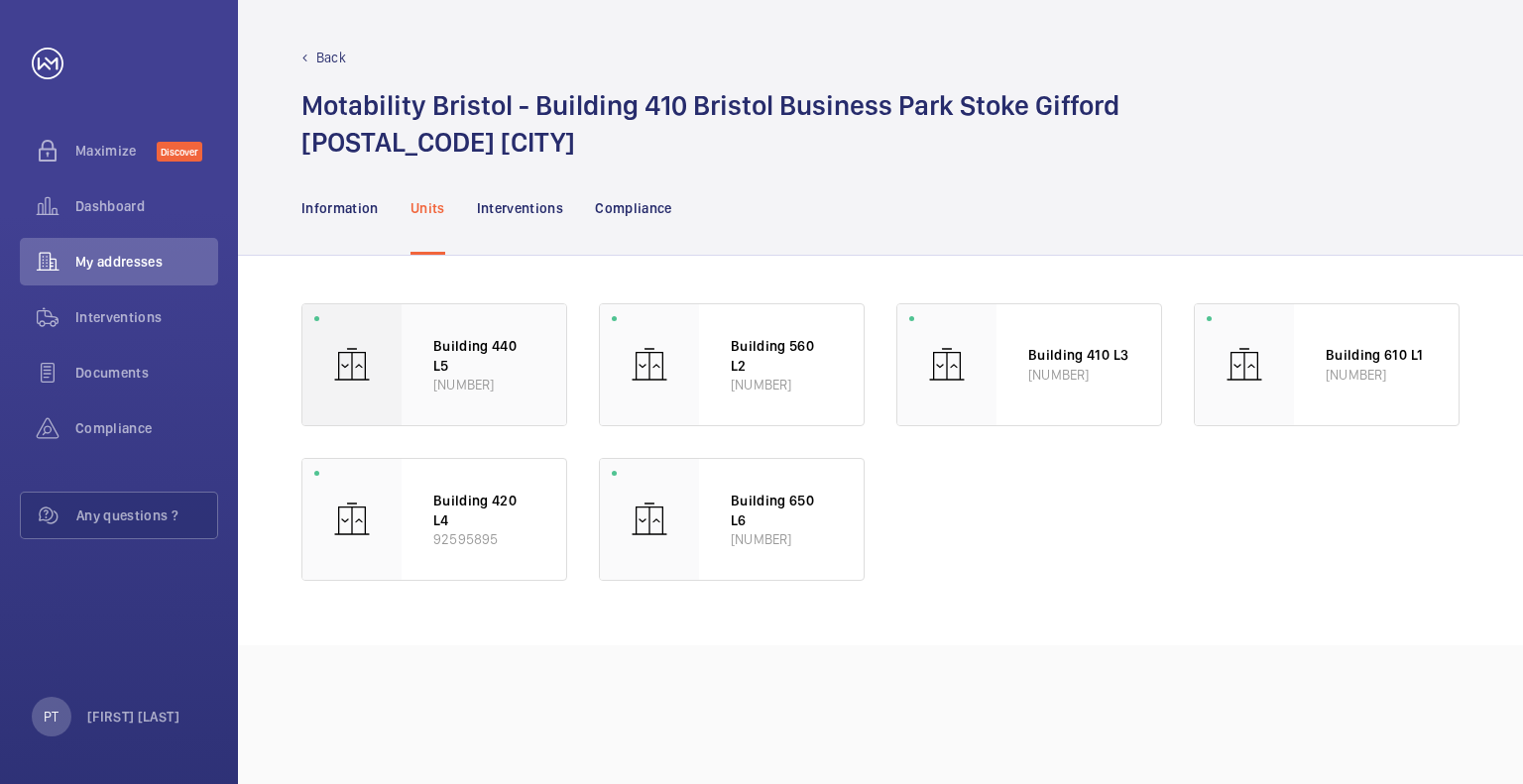 click on "Building 440 L5" 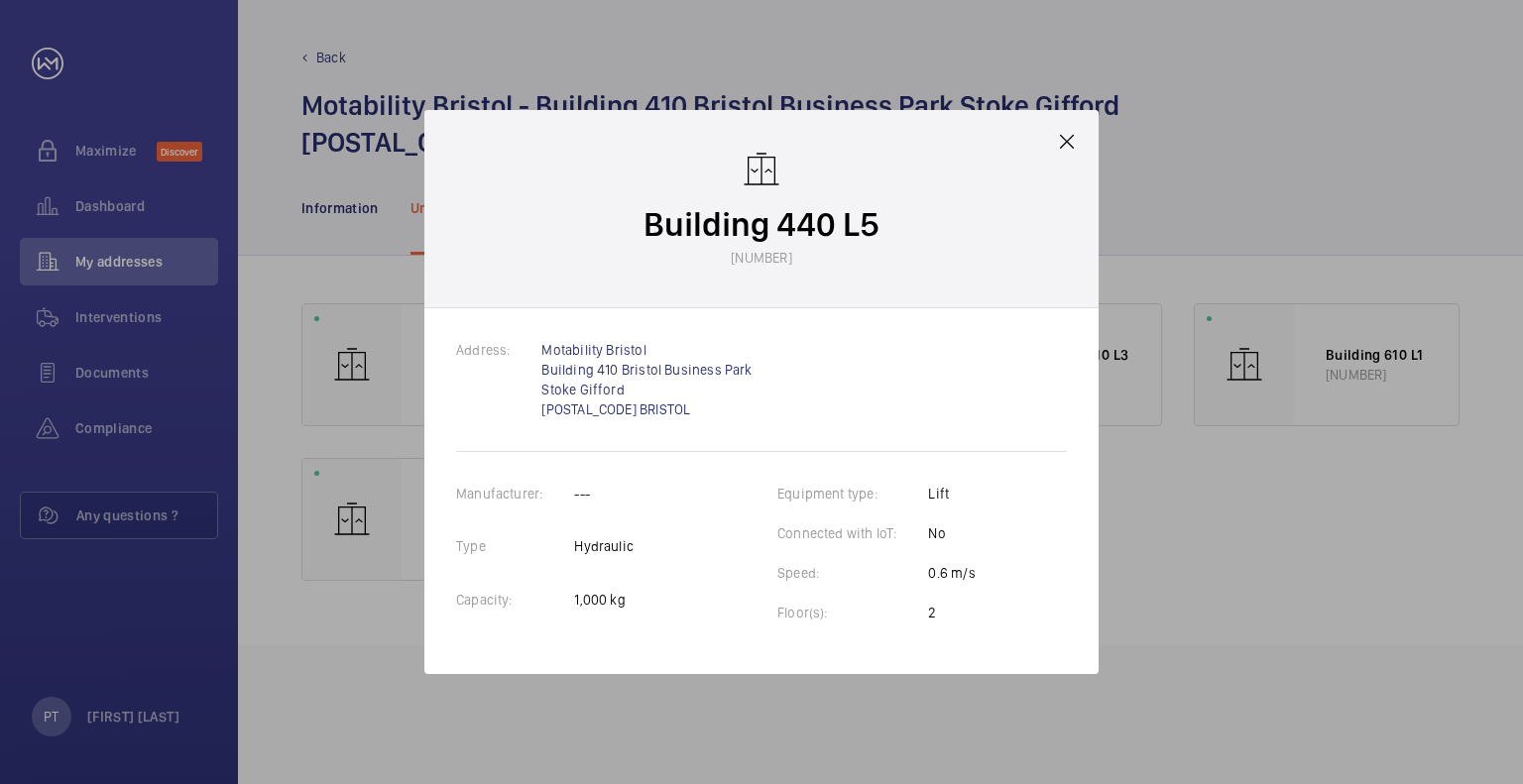 click 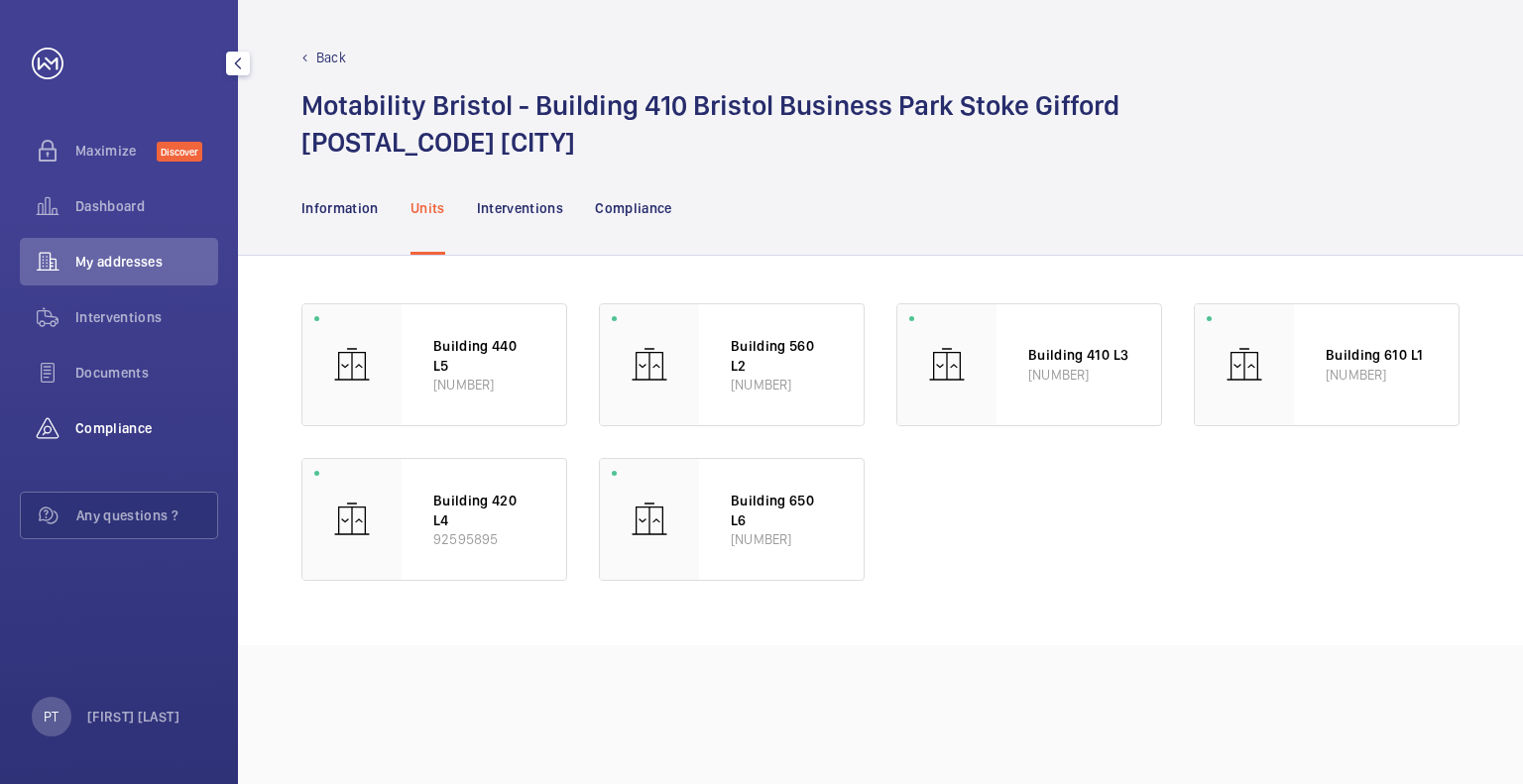 click on "Compliance" 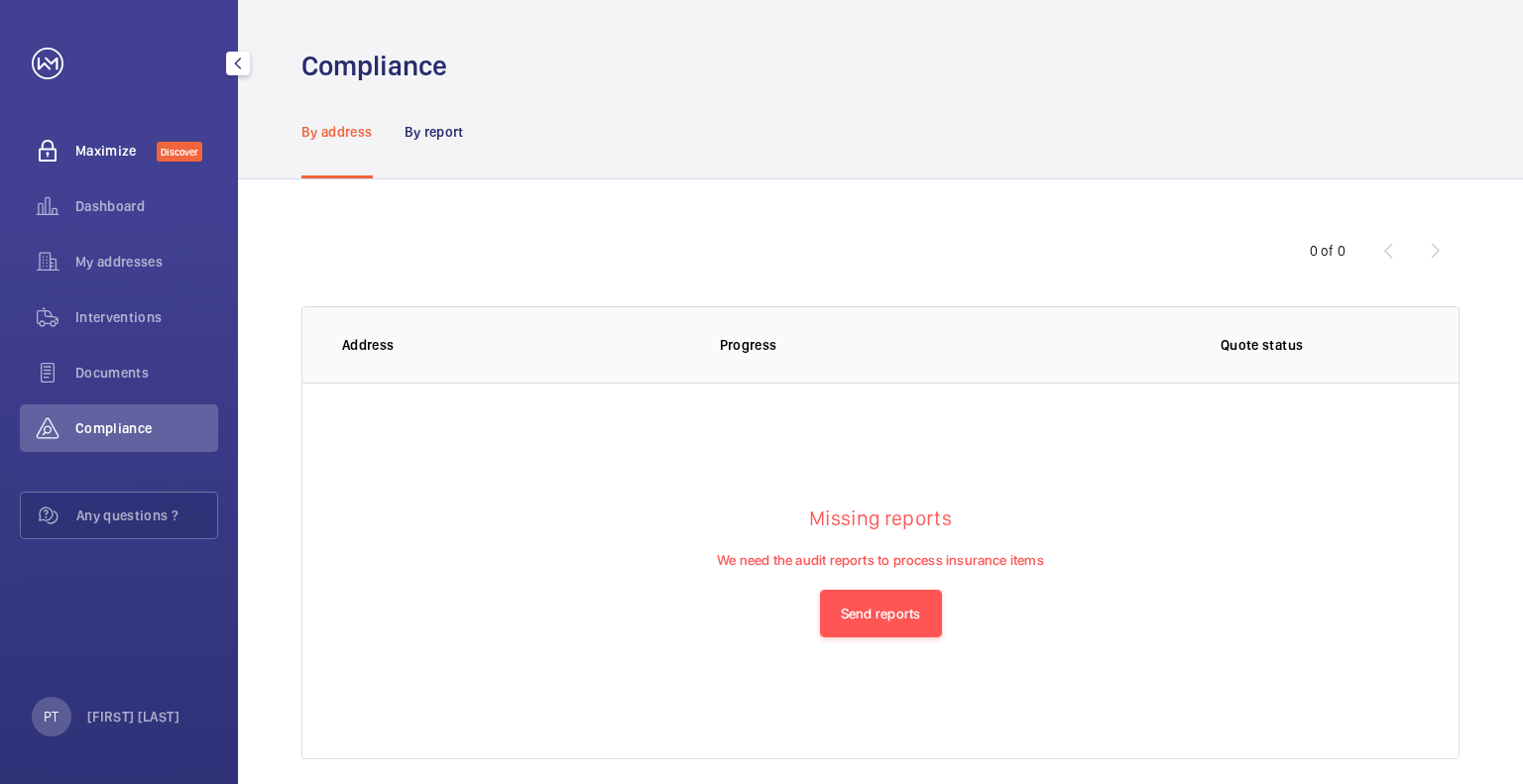 click on "Maximize" 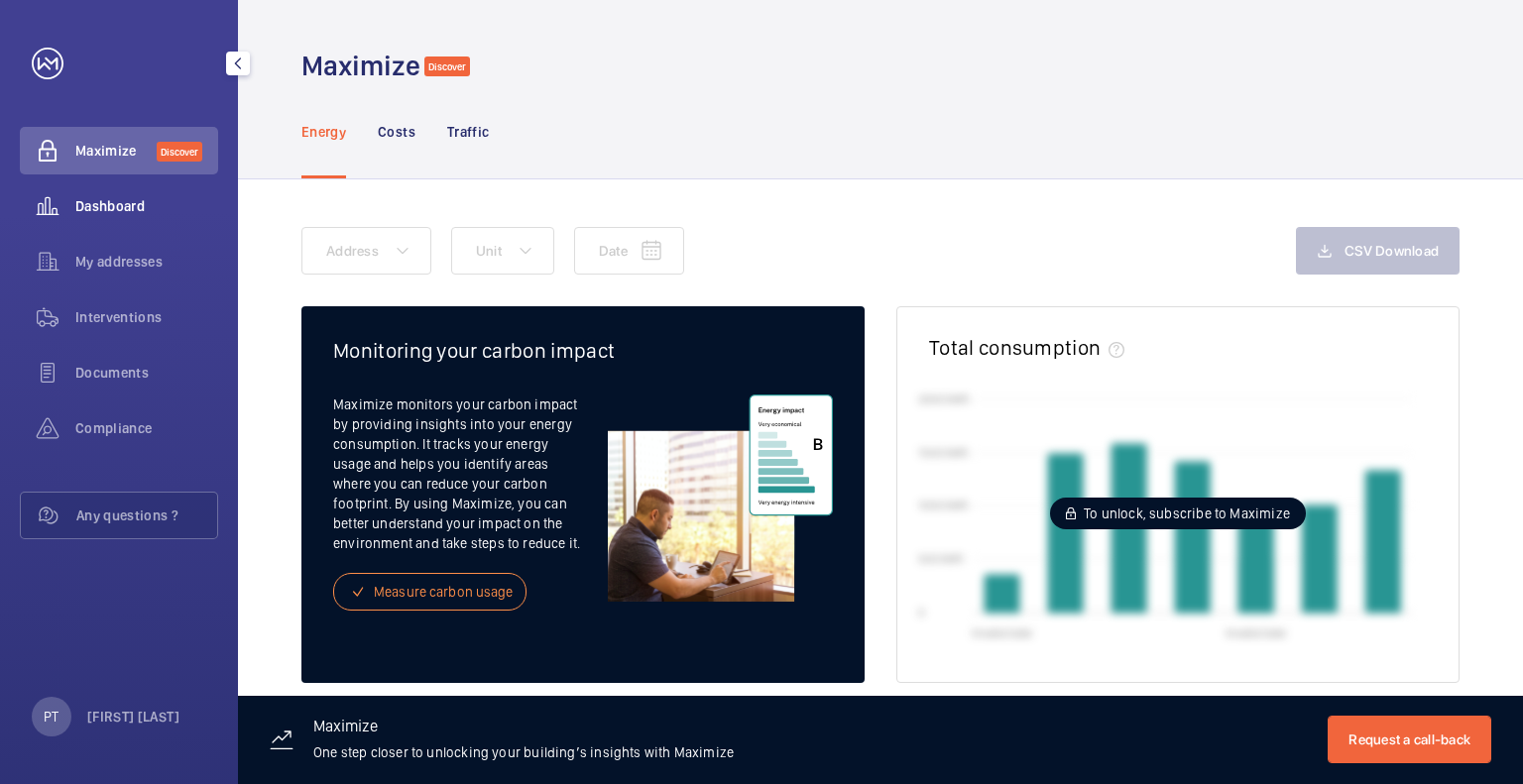 click on "Dashboard" 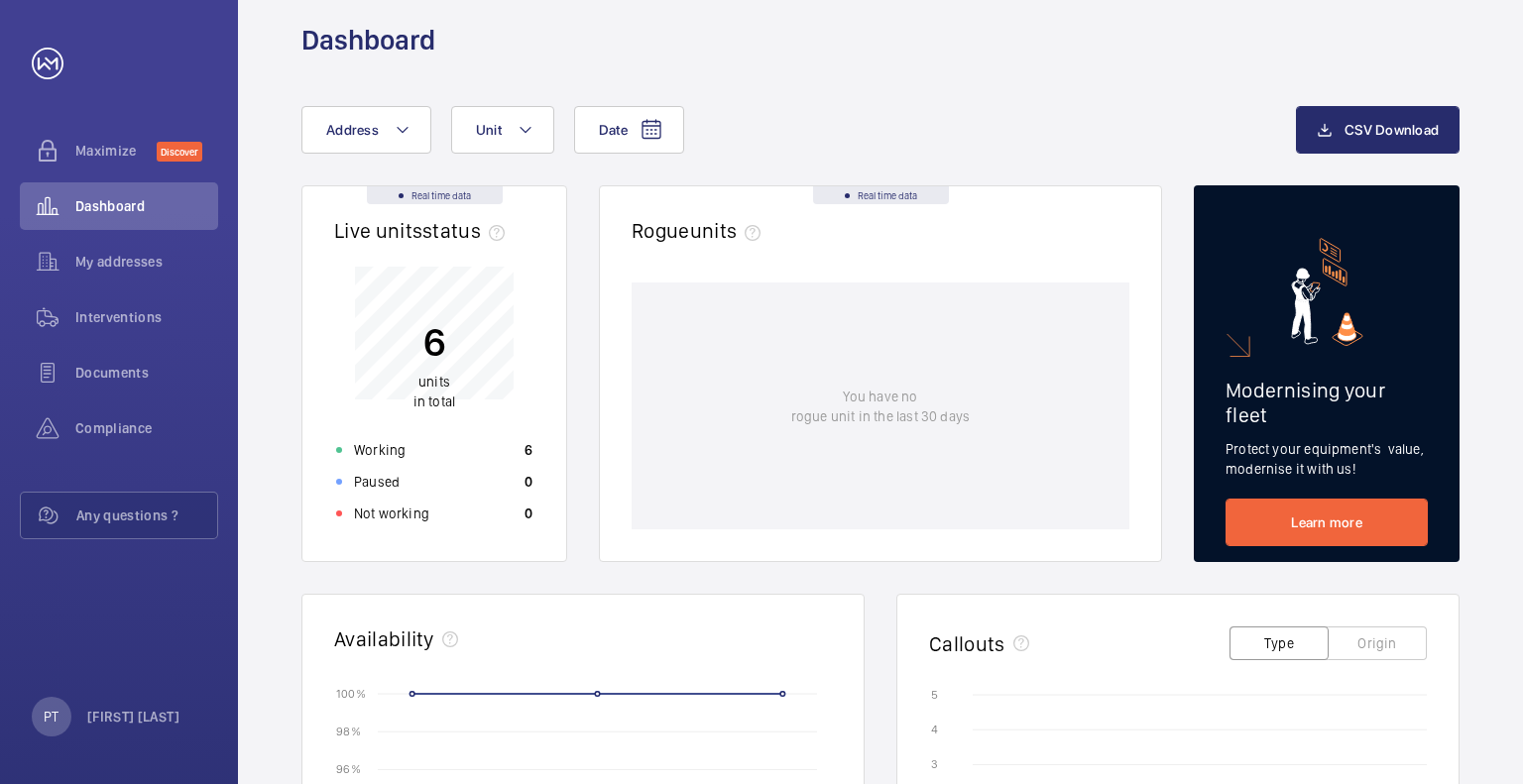 scroll, scrollTop: 0, scrollLeft: 0, axis: both 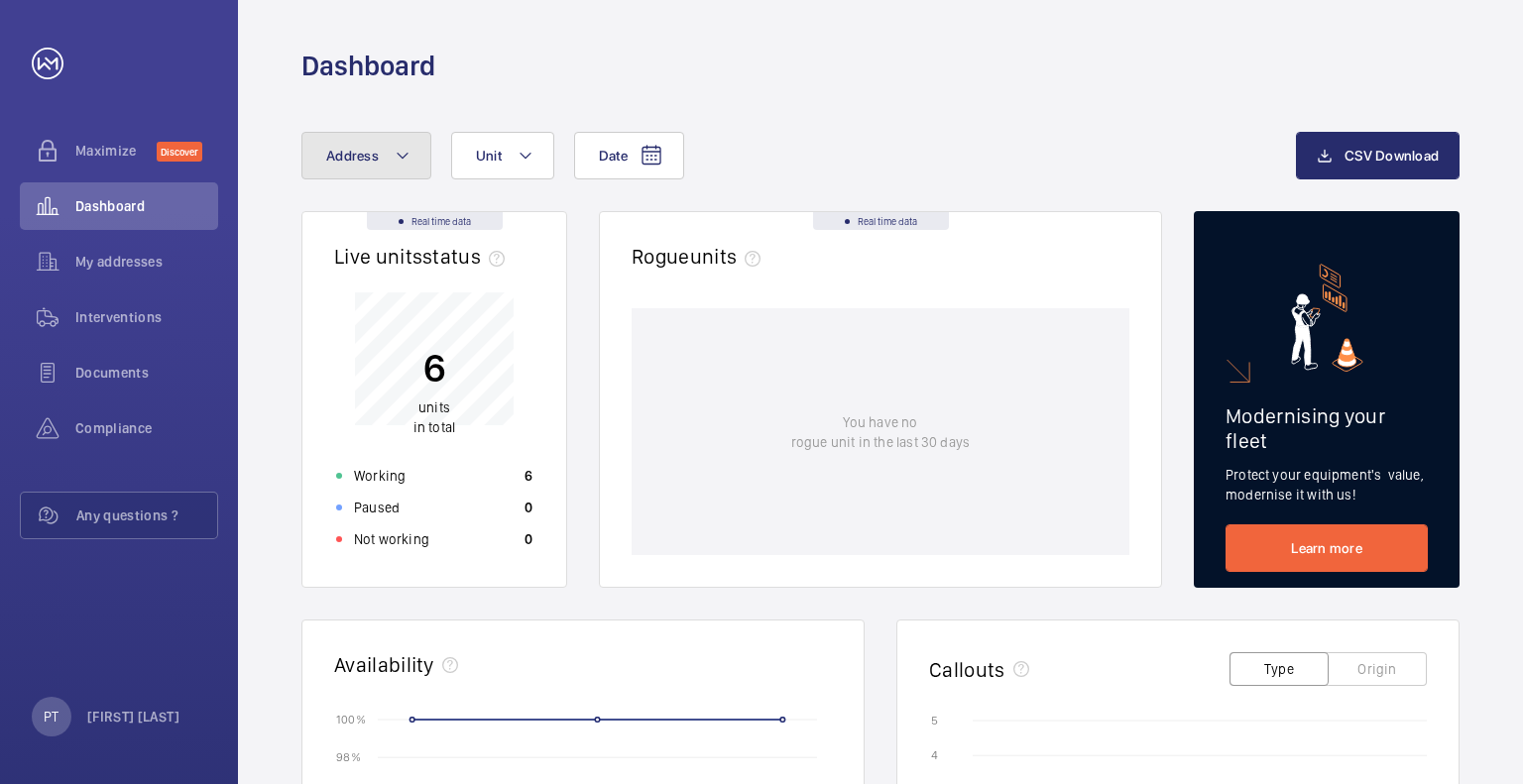 click 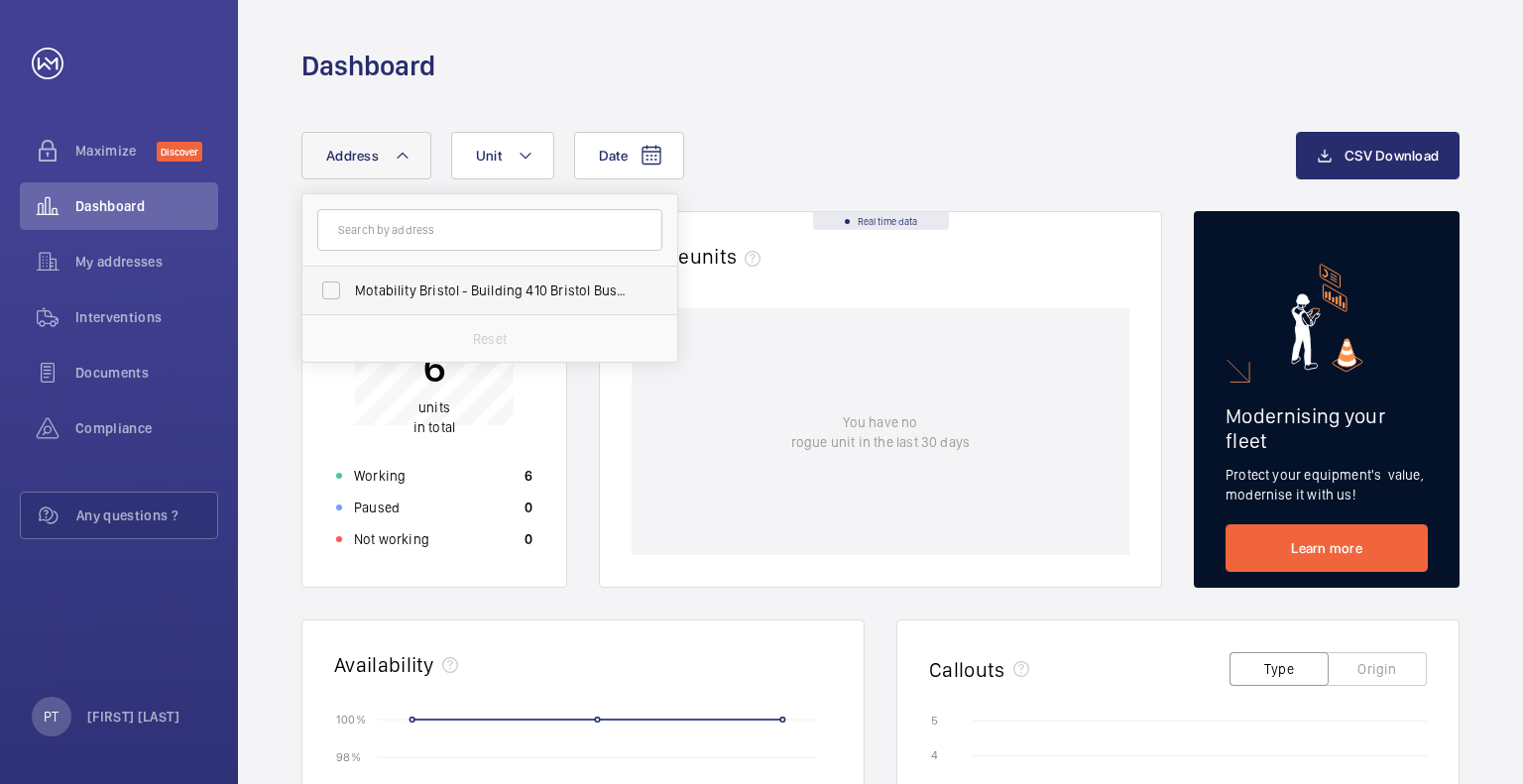 click on "Motability Bristol - Building 410 Bristol Business Park Stoke Gifford, [POSTAL_CODE] [CITY]" at bounding box center (491, 290) 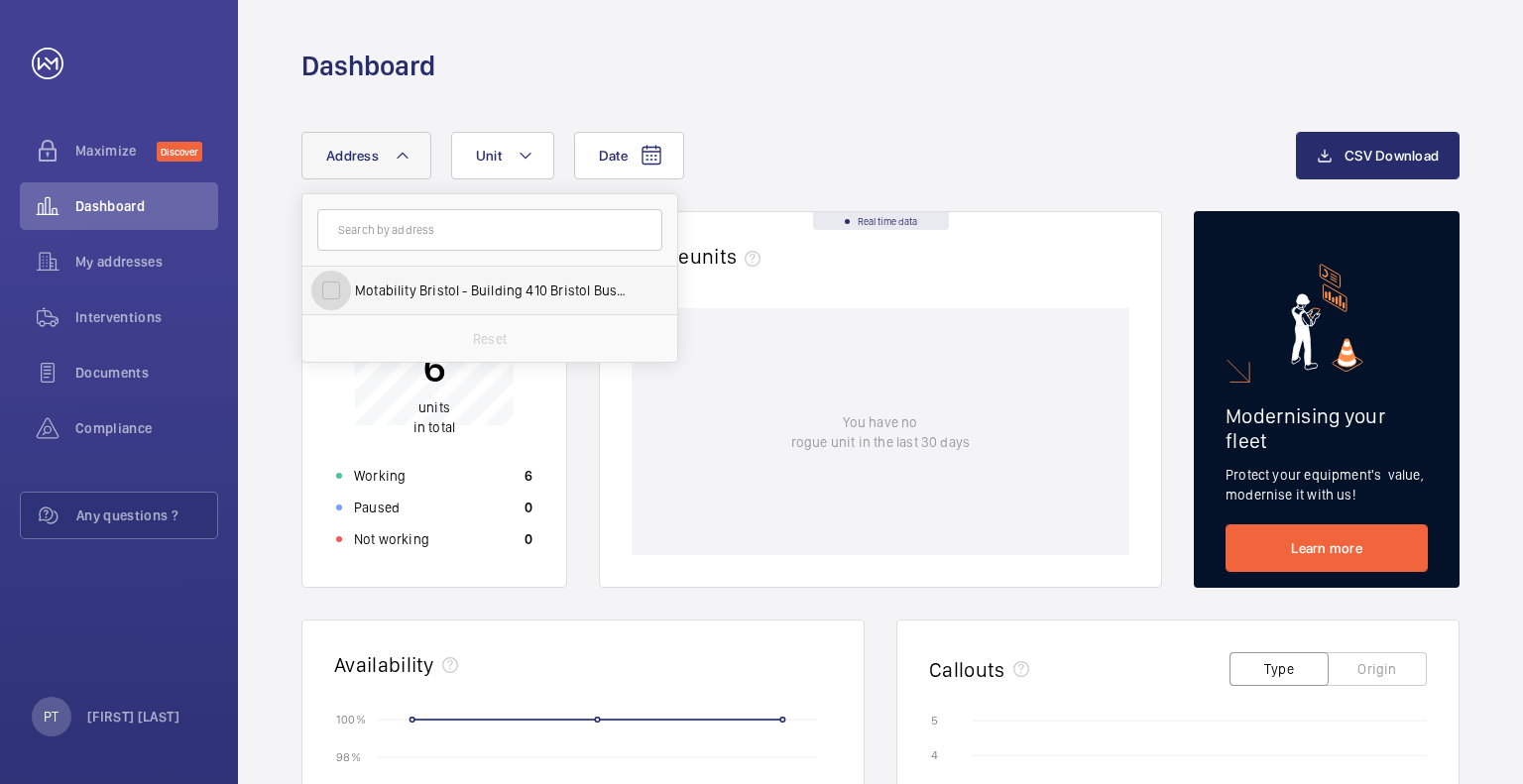click on "Motability Bristol - Building 410 Bristol Business Park Stoke Gifford, [POSTAL_CODE] [CITY]" at bounding box center (331, 290) 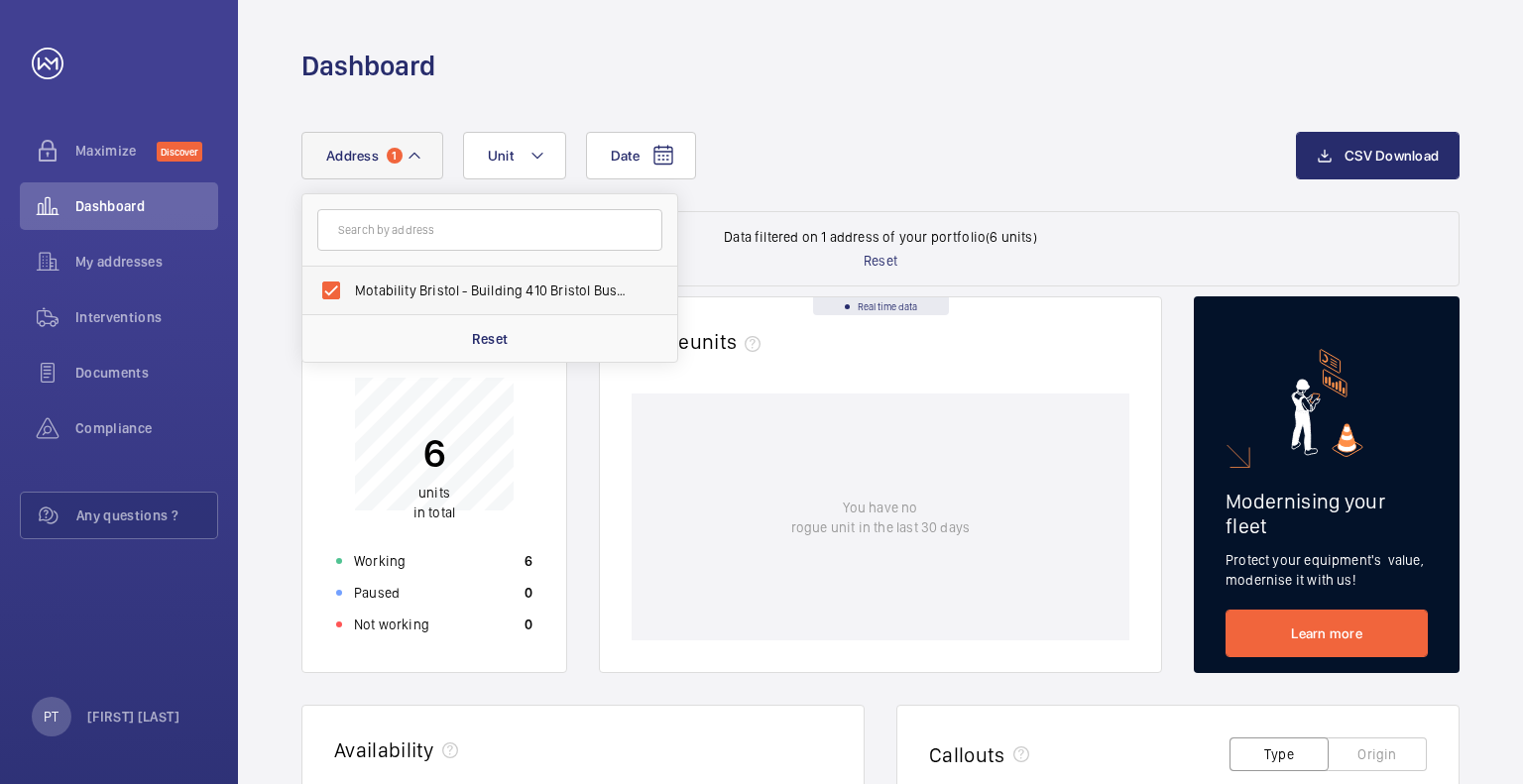 click on "Motability Bristol - Building 410 Bristol Business Park Stoke Gifford, [POSTAL_CODE] [CITY]" at bounding box center (491, 290) 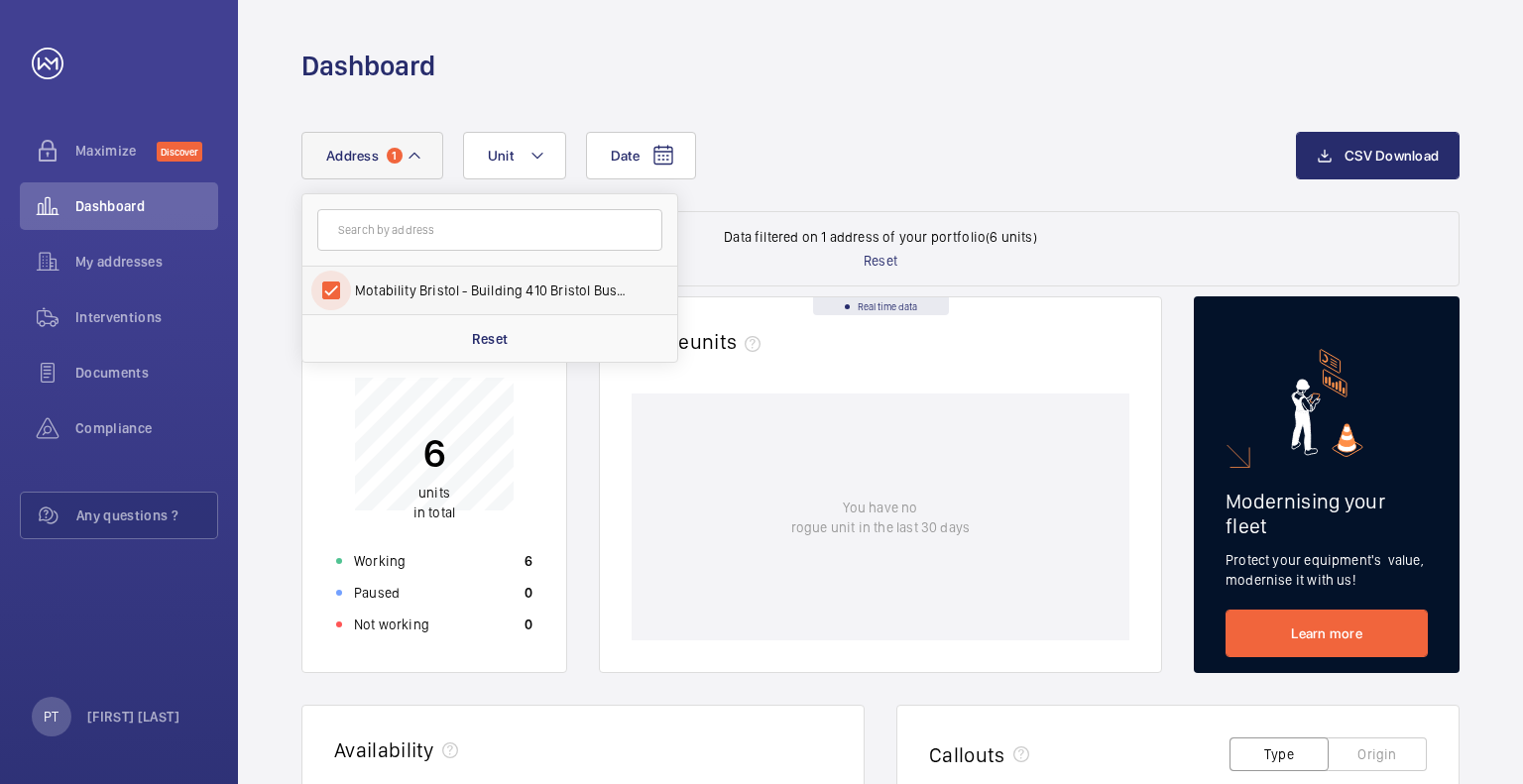 click on "Motability Bristol - Building 410 Bristol Business Park Stoke Gifford, [POSTAL_CODE] [CITY]" at bounding box center (331, 290) 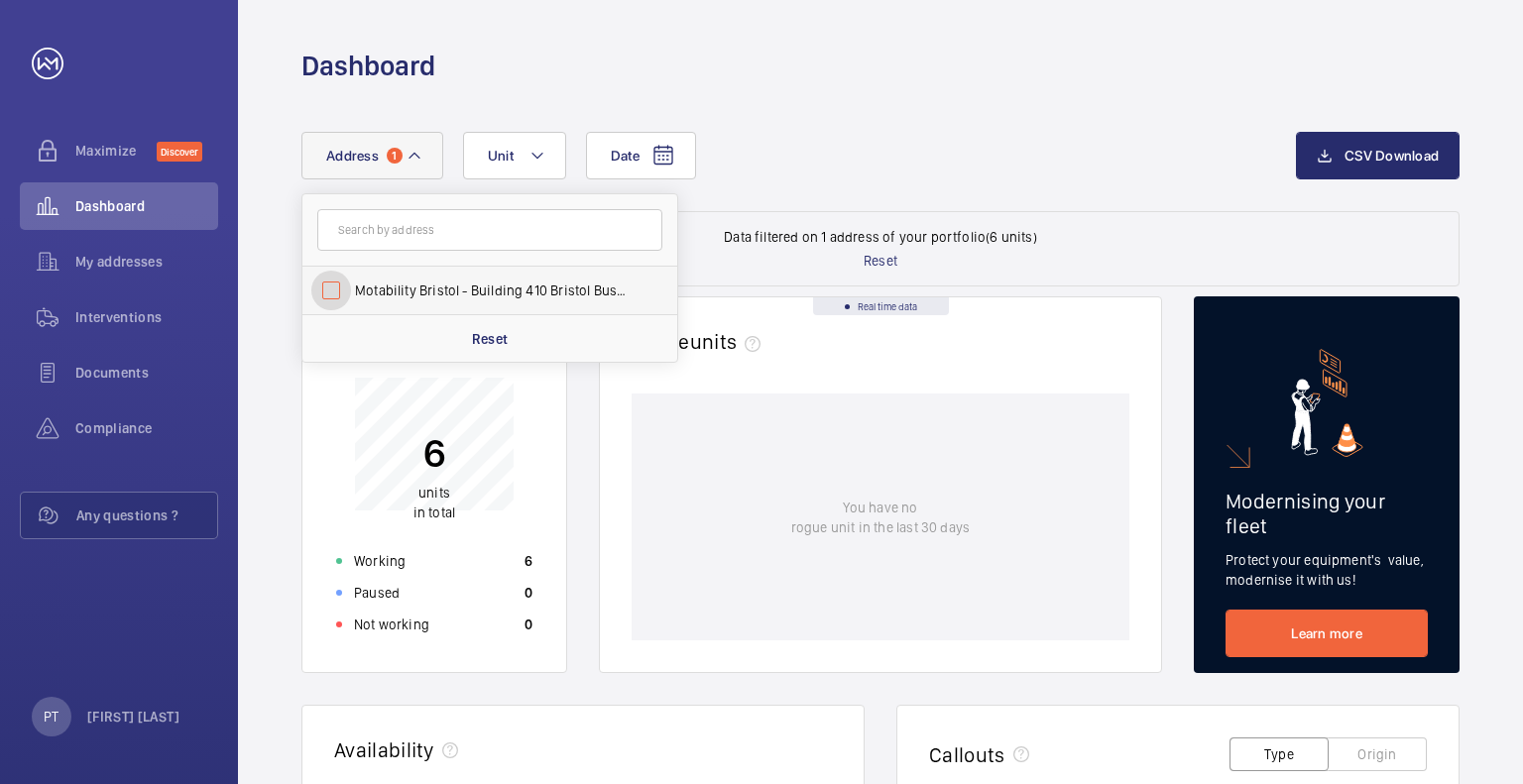 checkbox on "false" 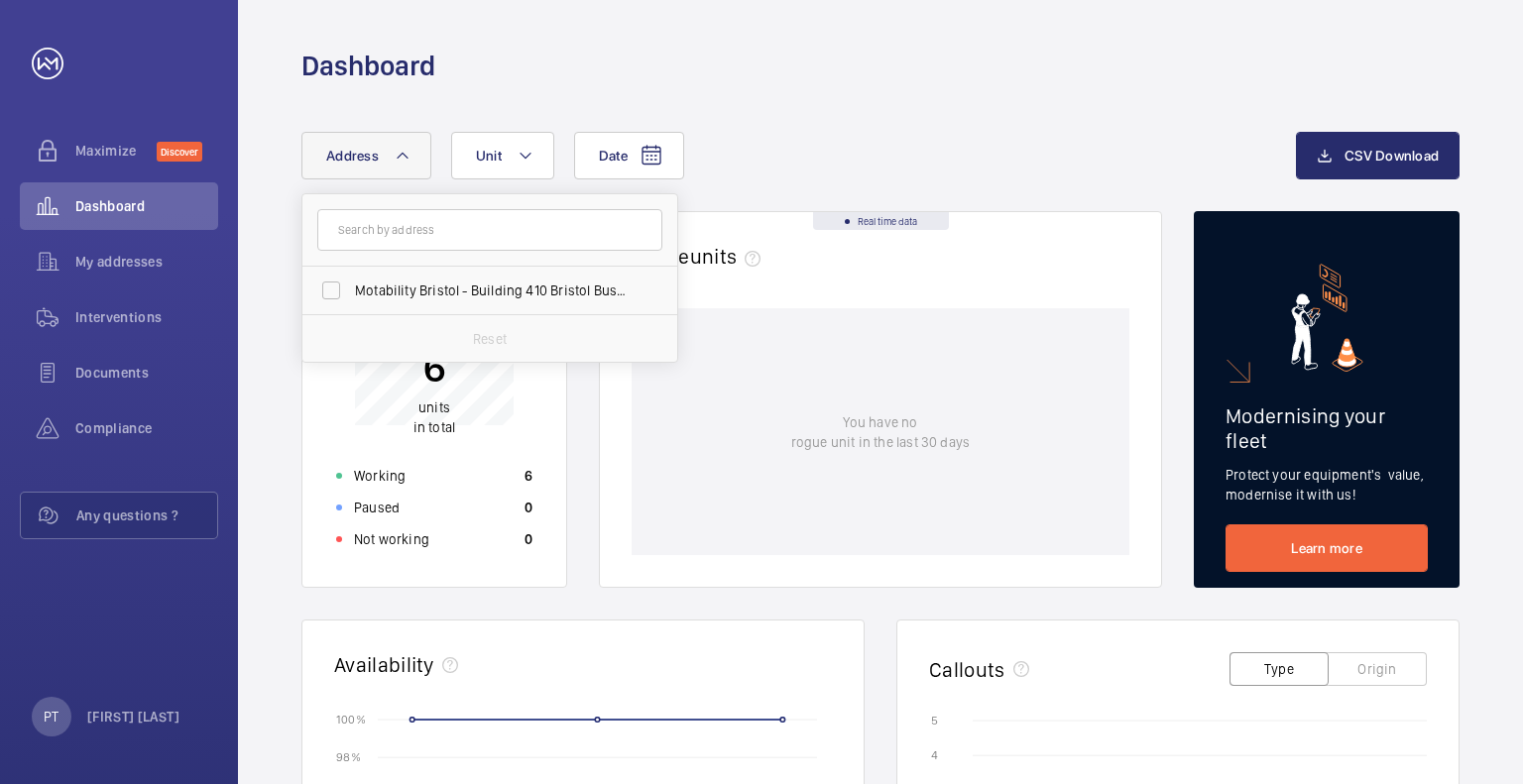click on "Dashboard" 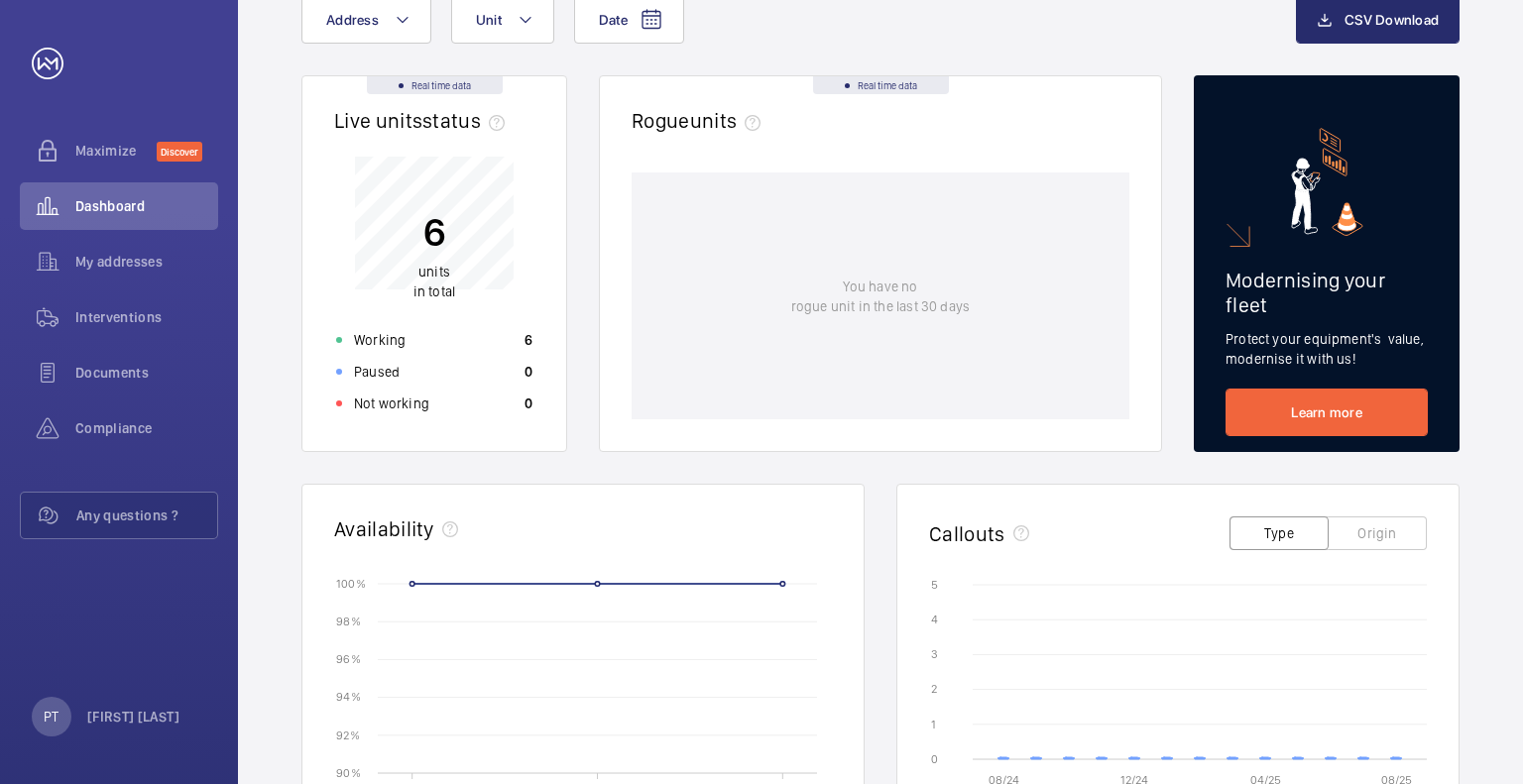 scroll, scrollTop: 0, scrollLeft: 0, axis: both 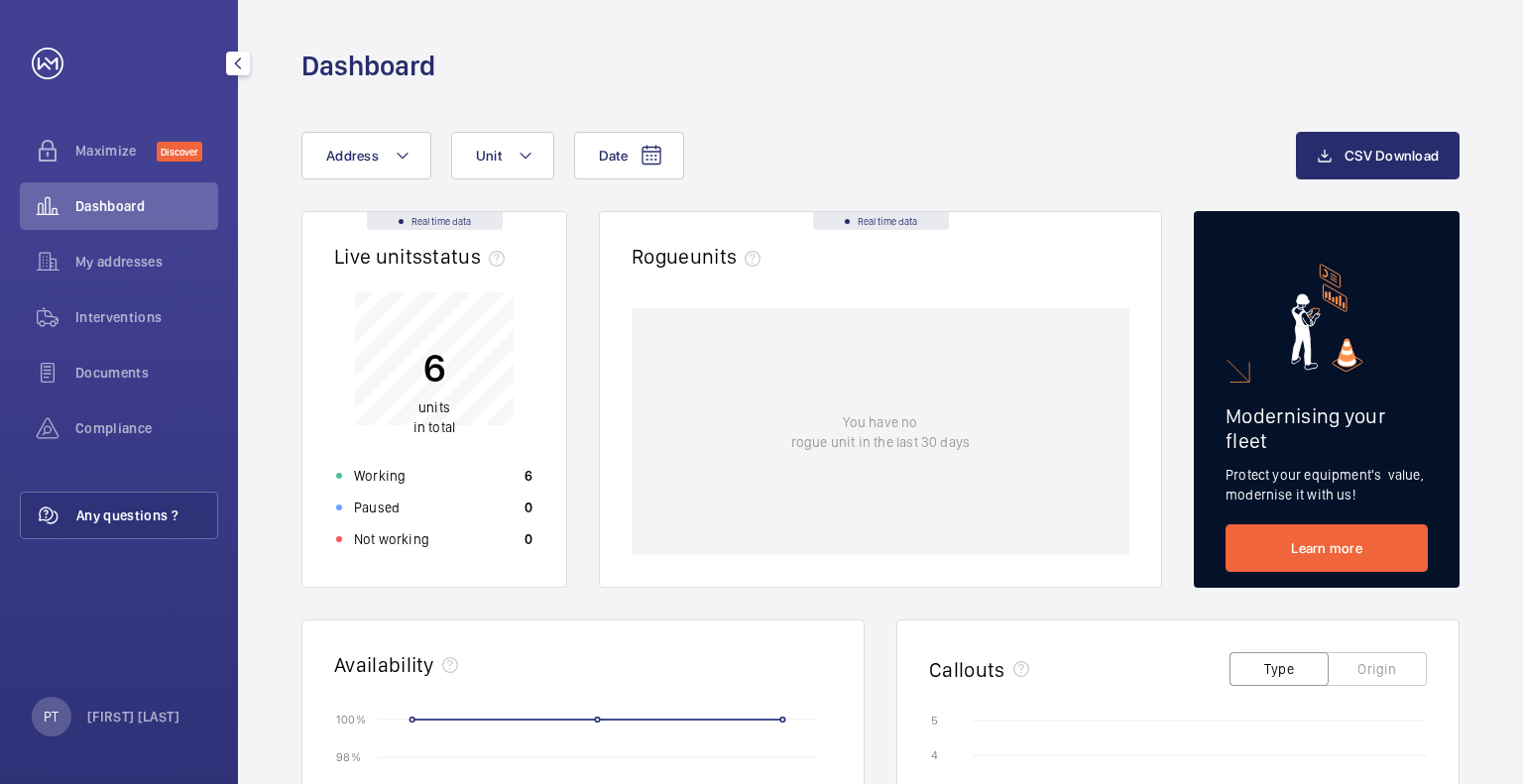 click on "Any questions ?" 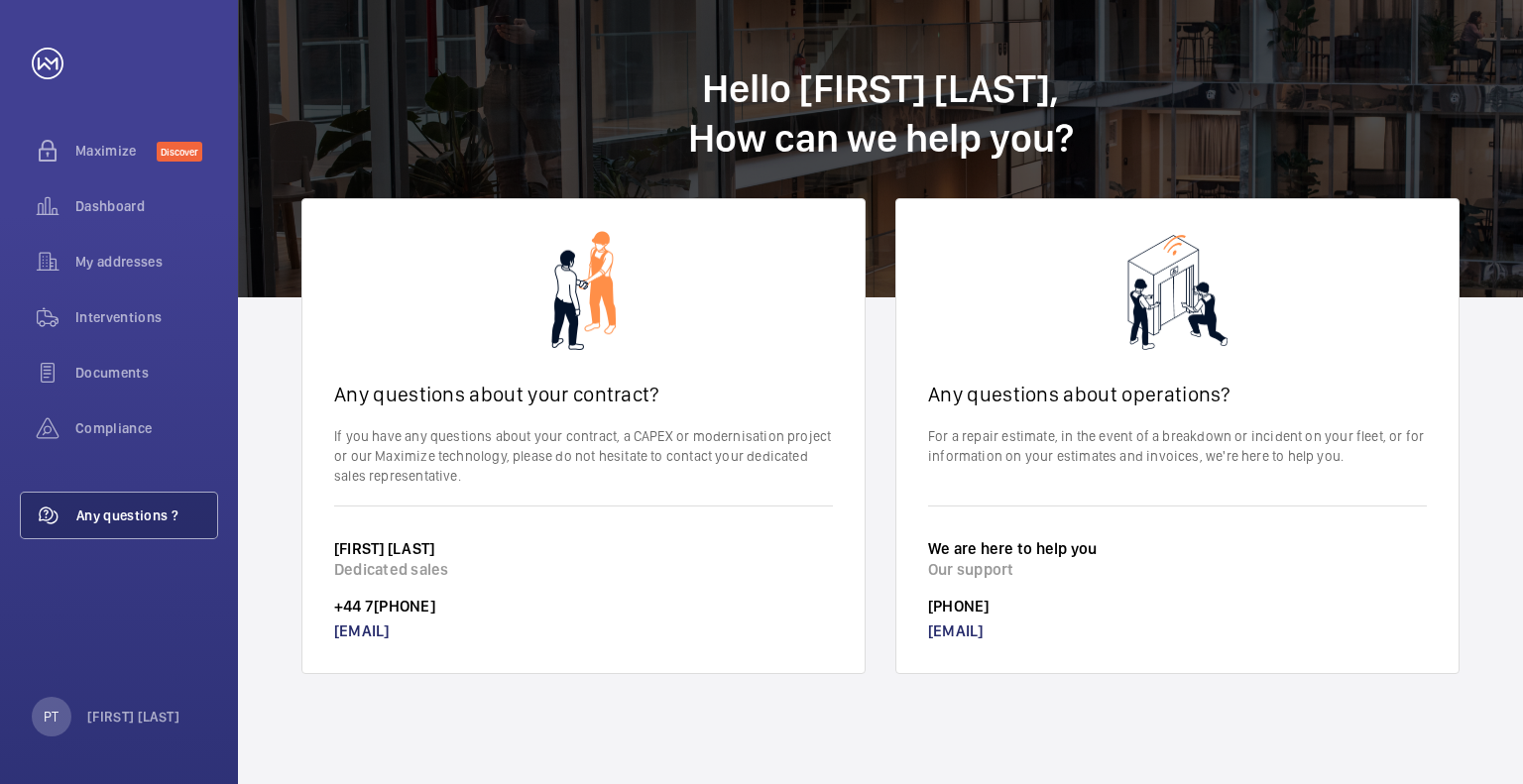 click on "Hello [FIRST] [LAST], How can we help you?" 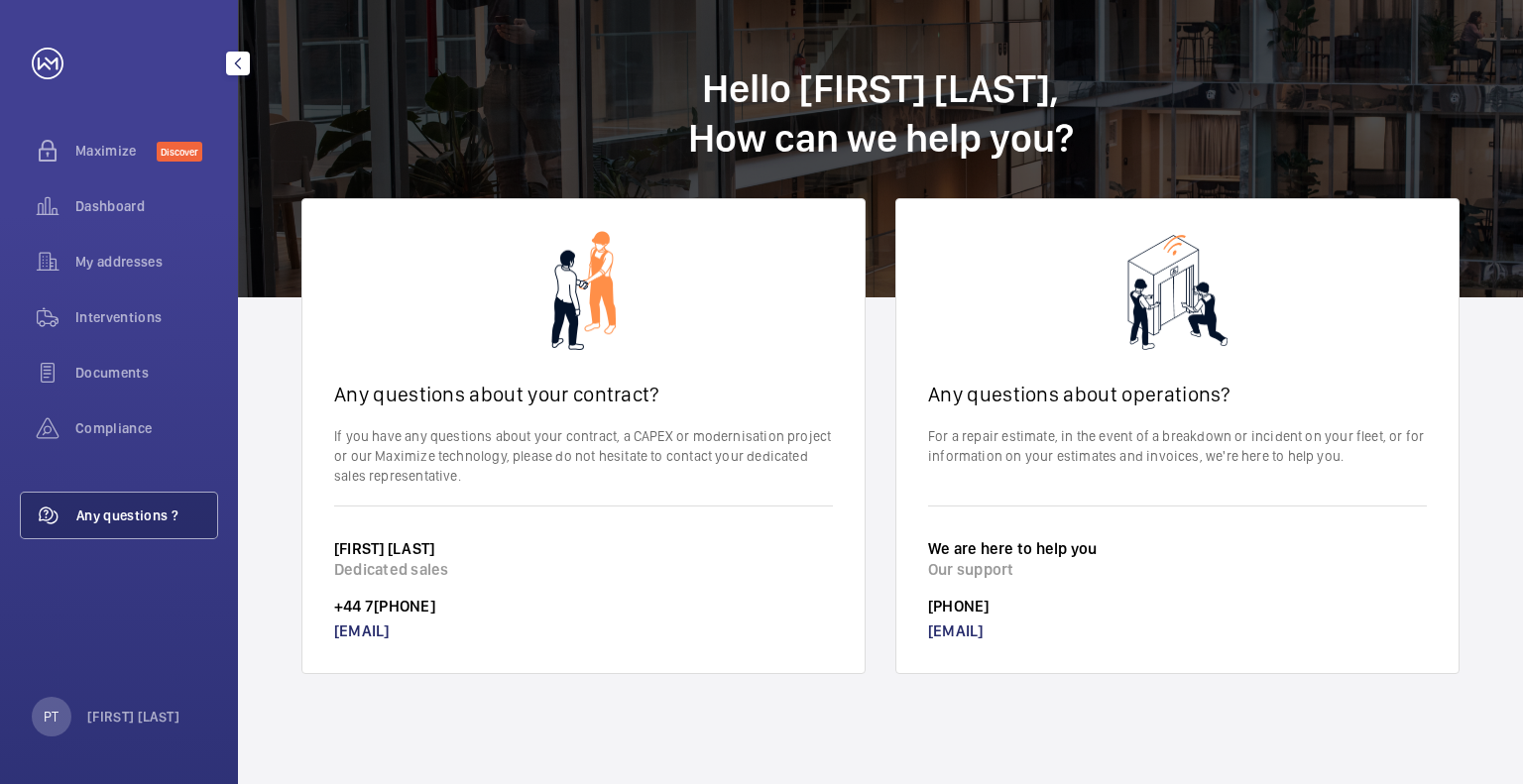 click 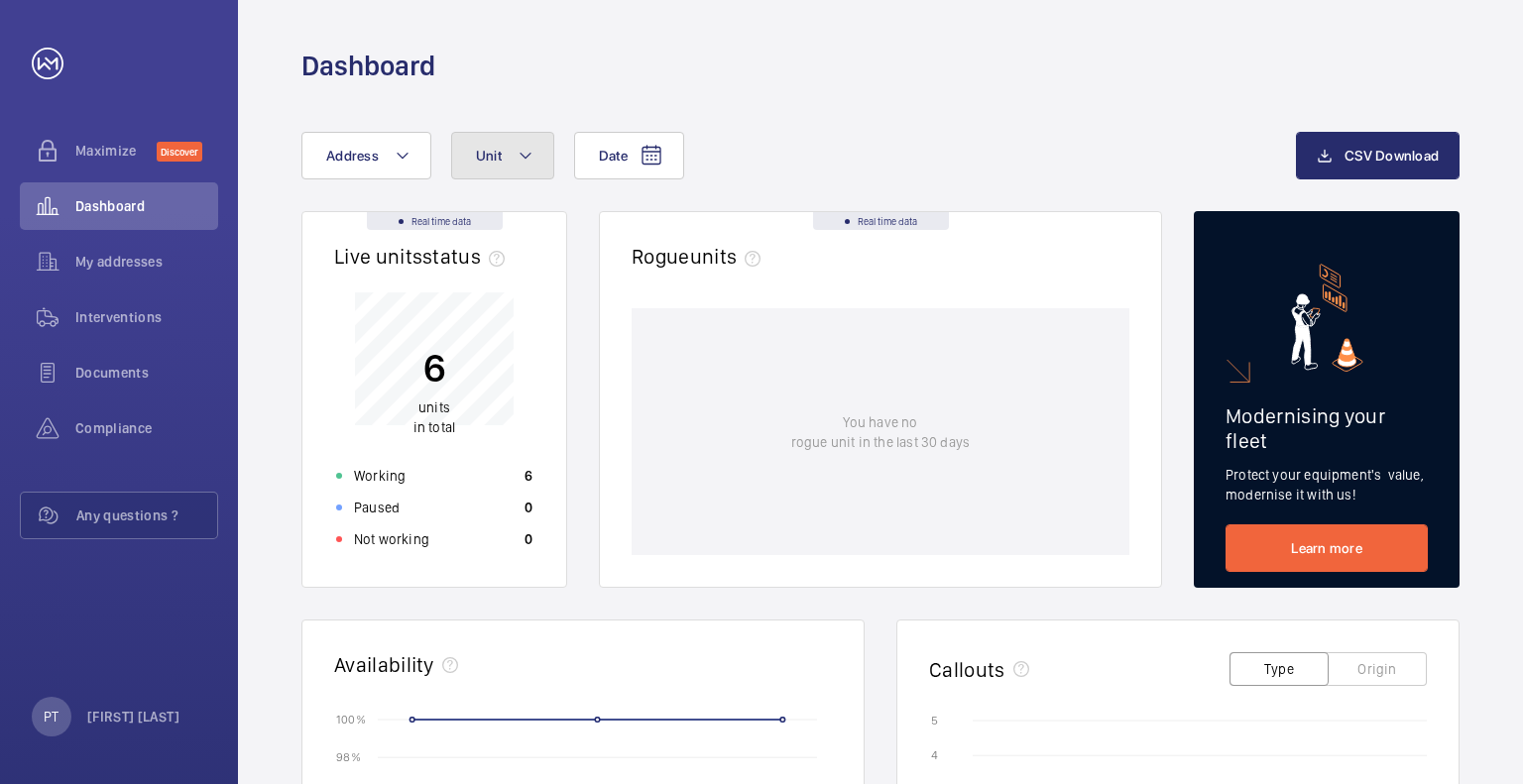 click 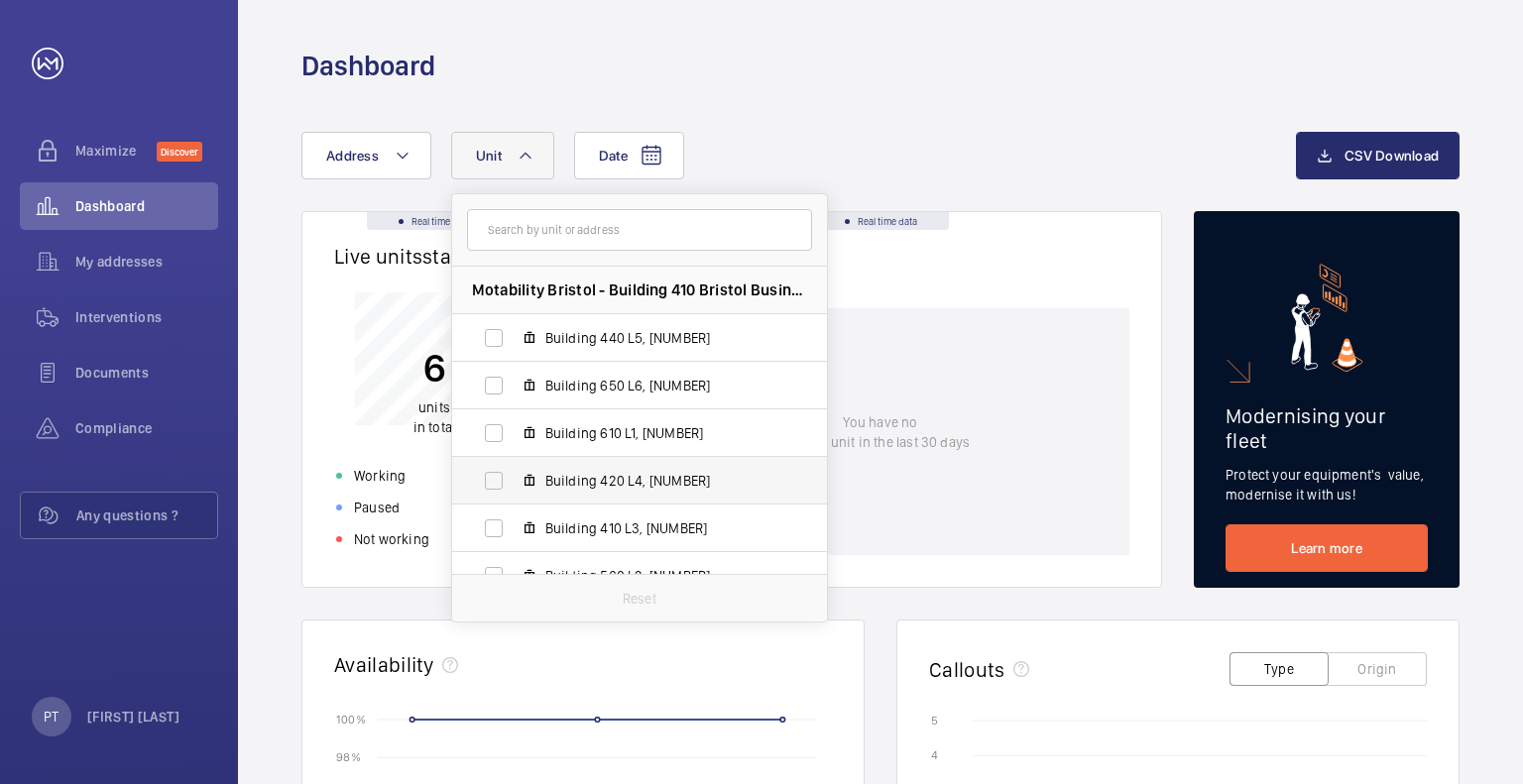 click on "Building 420 L4, [NUMBER]" at bounding box center [660, 481] 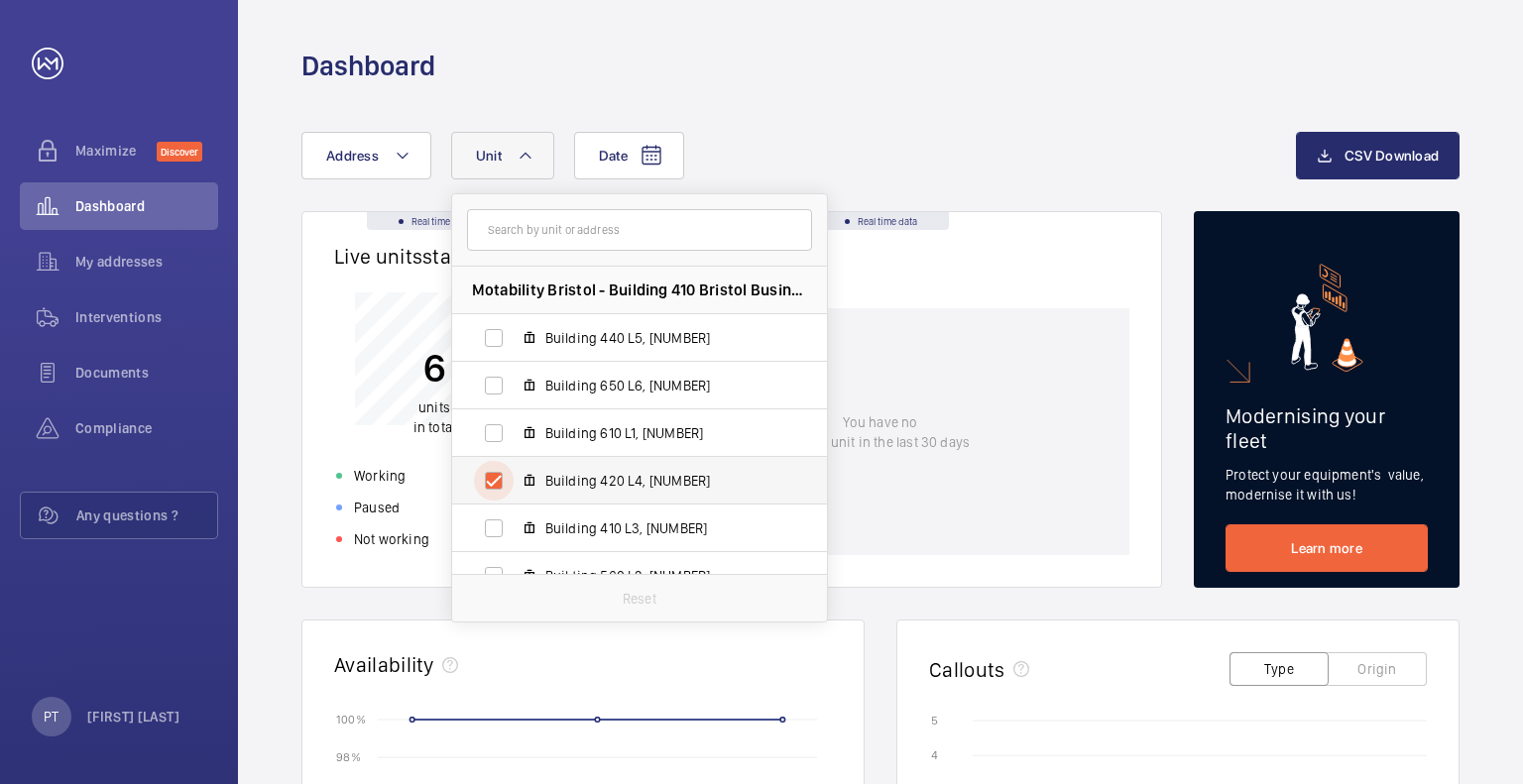 checkbox on "true" 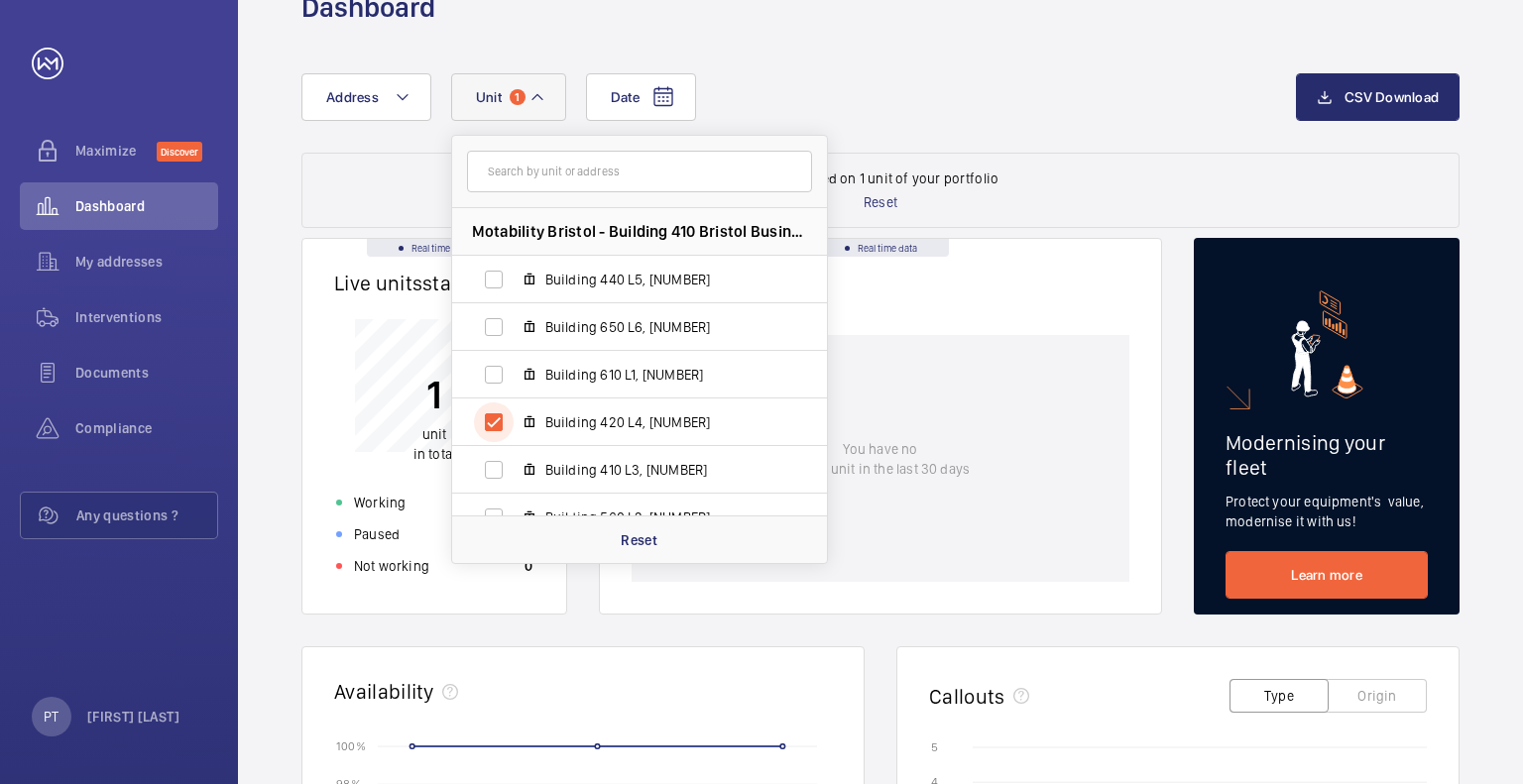 scroll, scrollTop: 0, scrollLeft: 0, axis: both 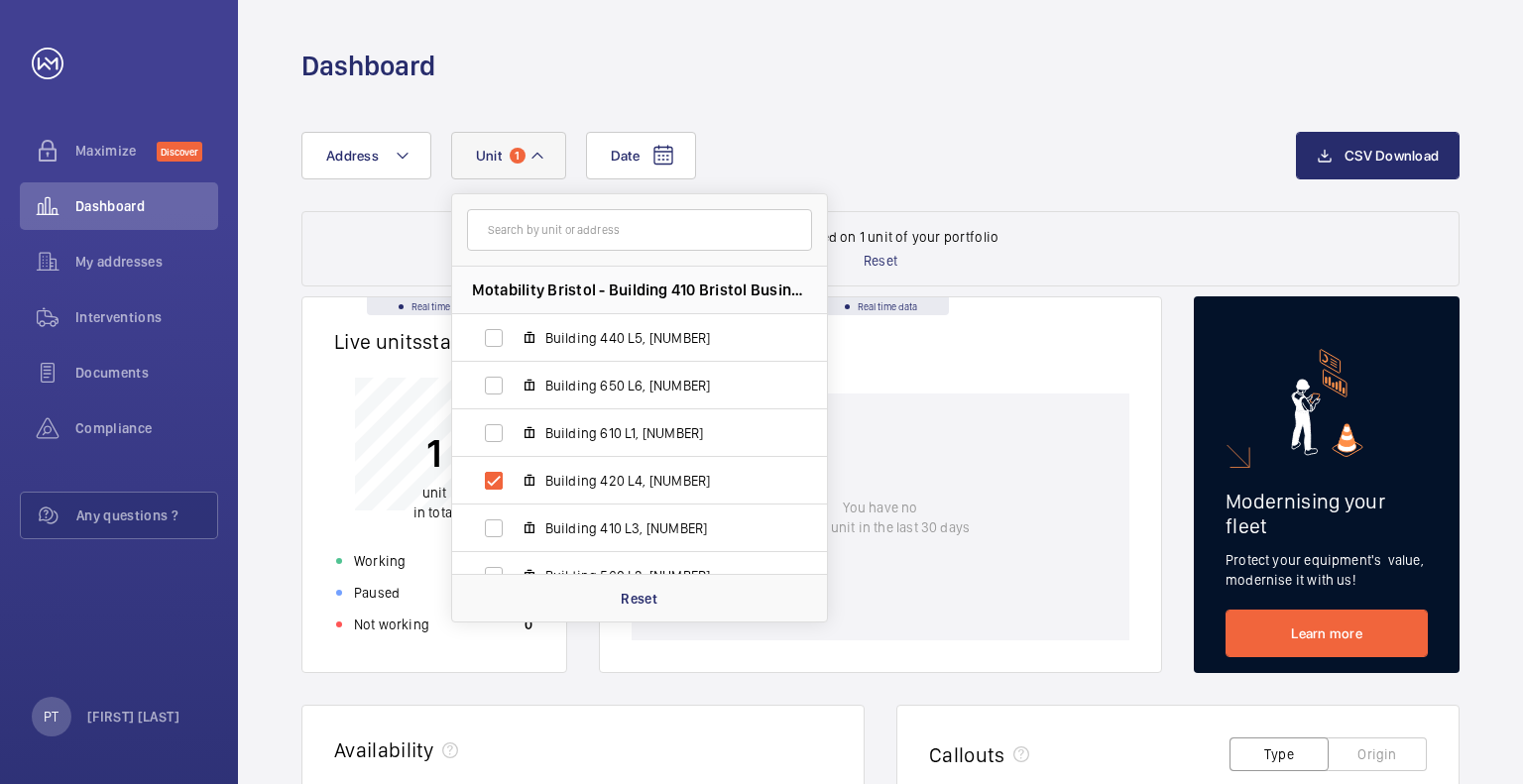 click on "Date Address Unit 1 Motability Bristol - Building 410 Bristol Business Park Stoke Gifford, [POSTAL_CODE] BRISTOL Building 440 L5, [NUMBER] Building 650 L6, [NUMBER] Building 610 L1, [NUMBER] Building 420 L4, [NUMBER] Building 410 L3, [NUMBER] Building 560 L2, [NUMBER] Reset CSV Download Data filtered on 1 unit of your portfolio Reset Real time data Live units status﻿ 1 unit in total Working 1 Paused 0 Not working 0 Real time data Rogue units You have no rogue unit in the last 30 days Modernising your fleet Protect your equipment's  value, modernise it with us! Learn more Availability 06/25 90 % 90 % 92 % 92 % 94 % 94 % 96 % 96 % 98 % 98 % 100 % 100 % Total Contractual Callouts Type Origin 08/24 12/24 04/25 08/25 0 0 1 1 2 2 3 3 4 4 5 5 Breakdowns Trapped passengers Maximize offer Comparator Compare your addresses data Compare Maximize offer 3D Map Visualize your data on the map Visualize" 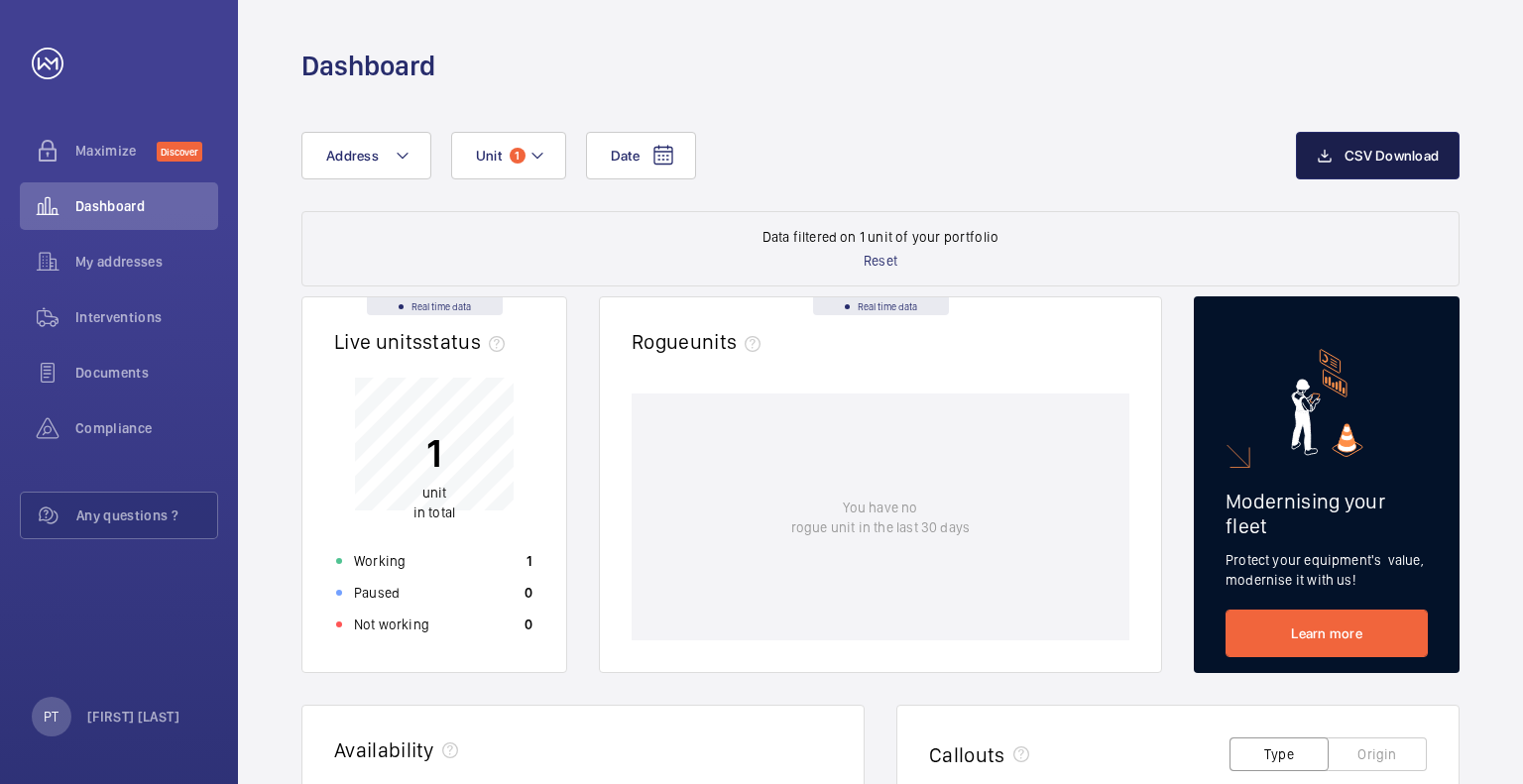 click on "CSV Download" 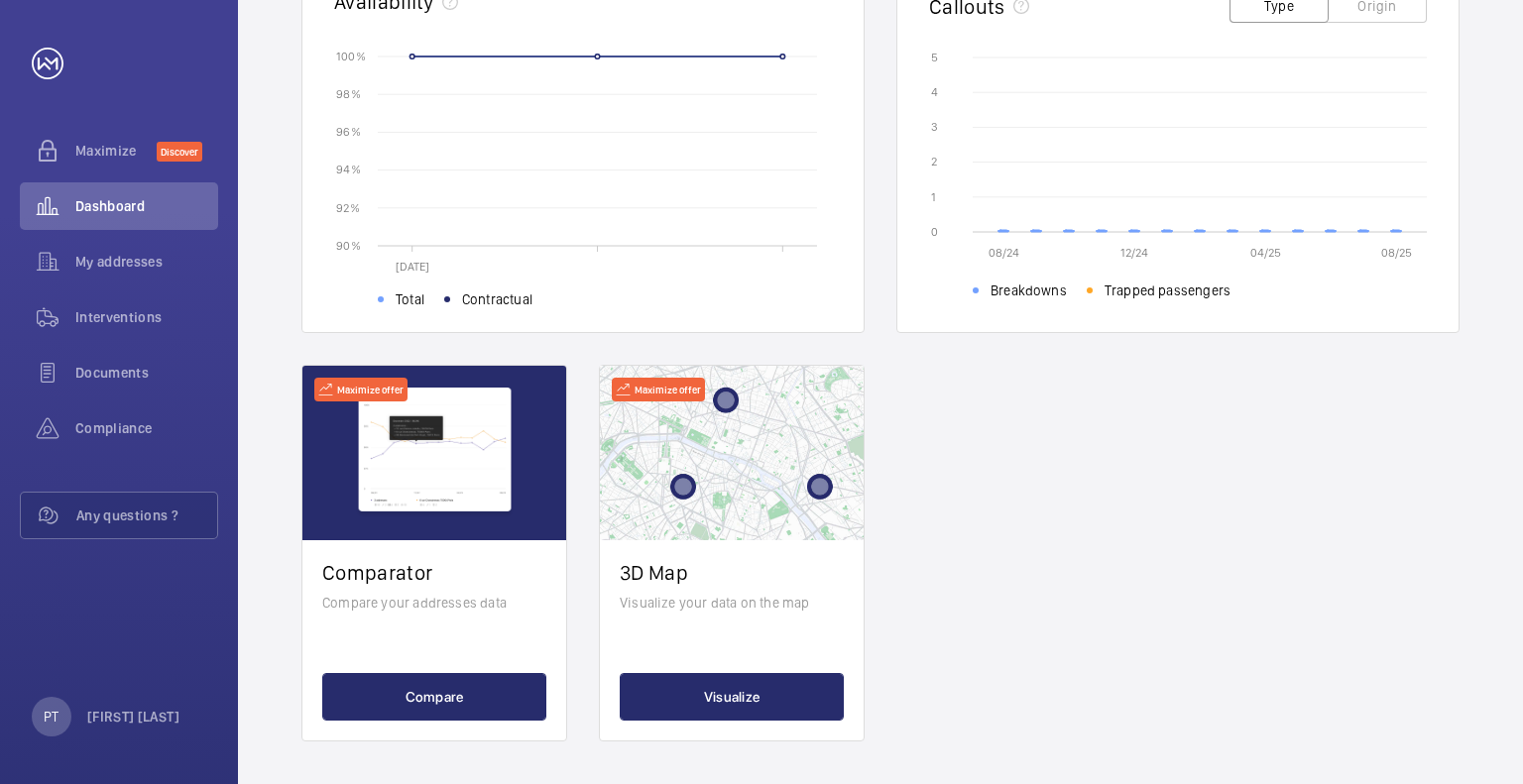 scroll, scrollTop: 752, scrollLeft: 0, axis: vertical 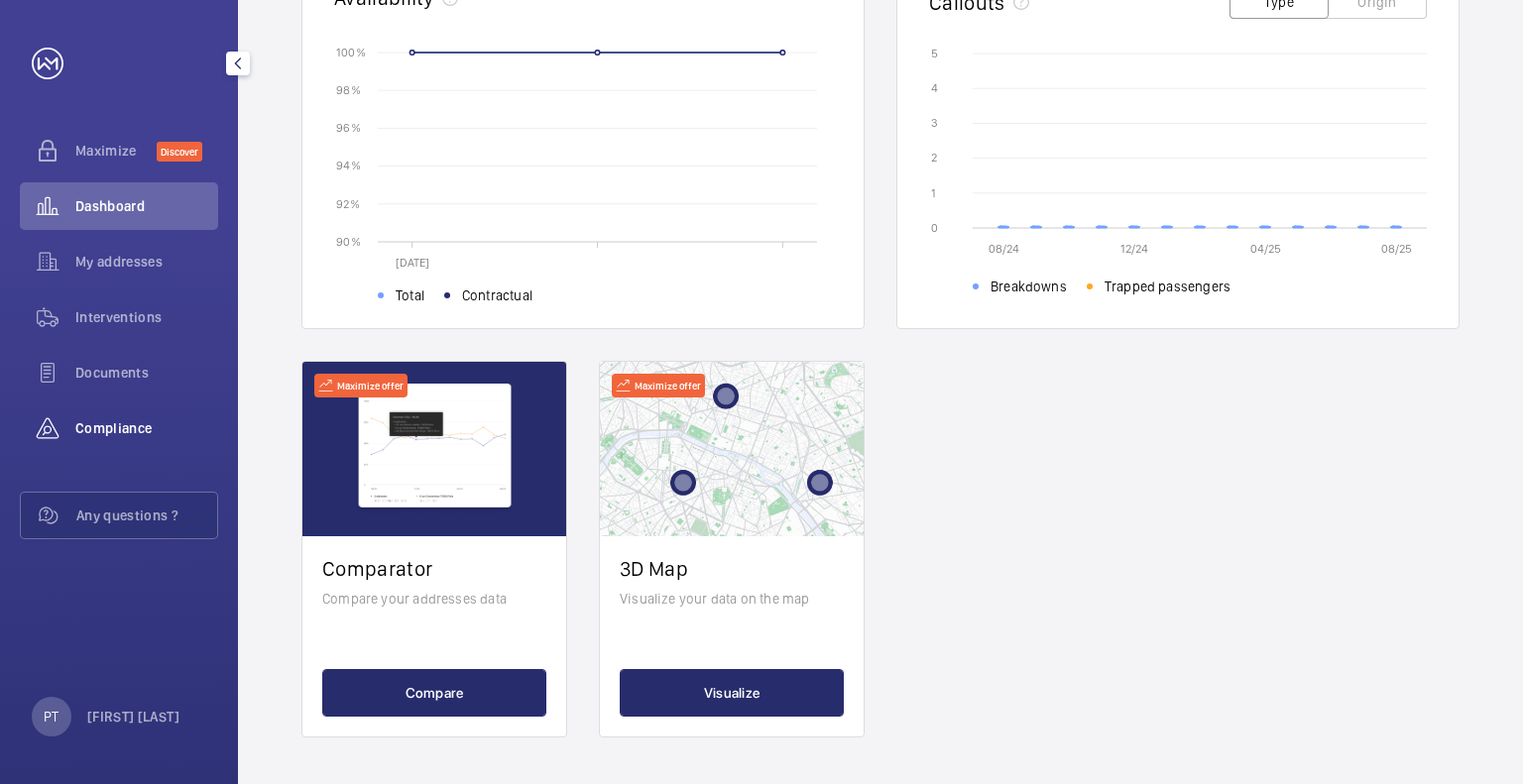 click on "Compliance" 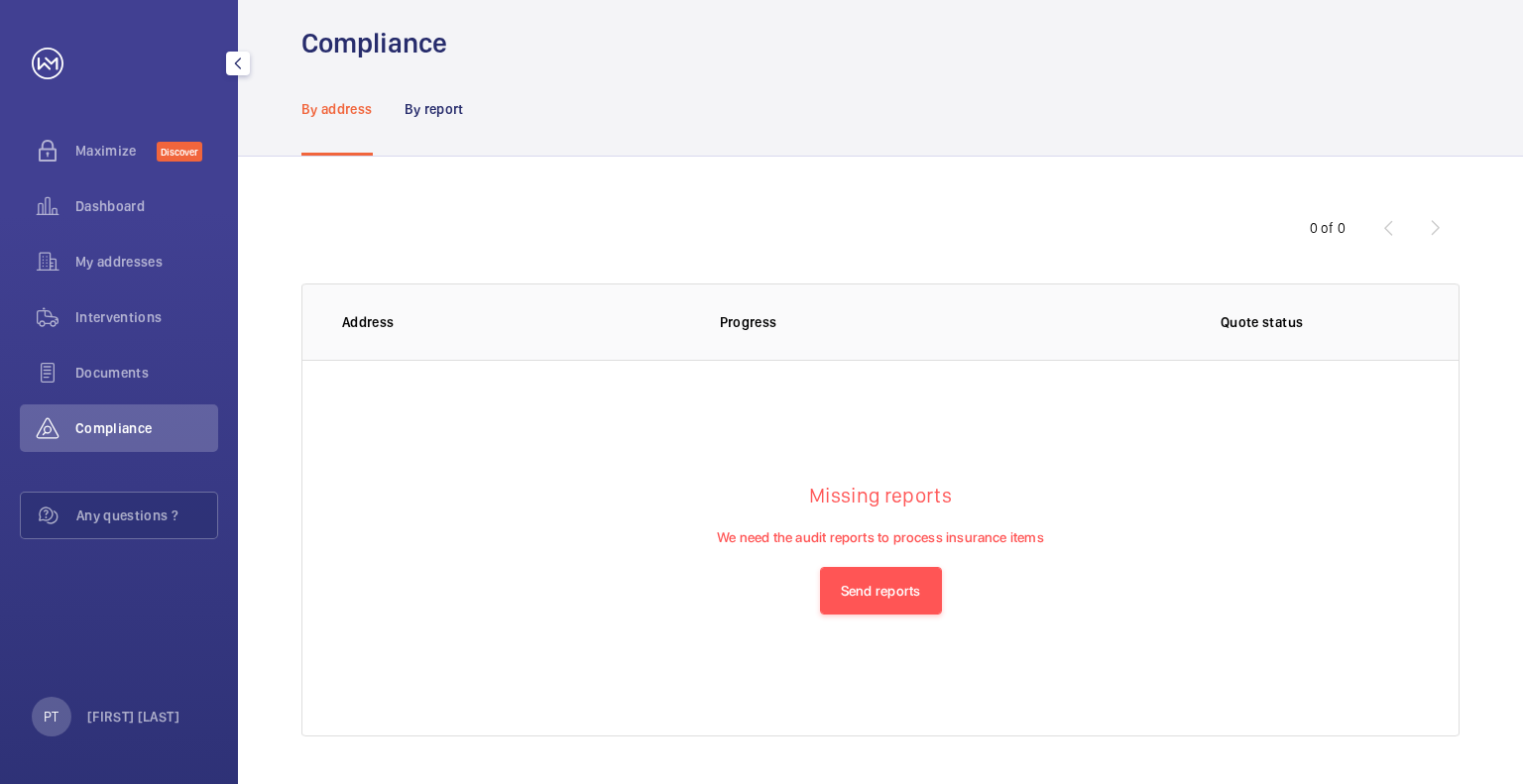 scroll, scrollTop: 22, scrollLeft: 0, axis: vertical 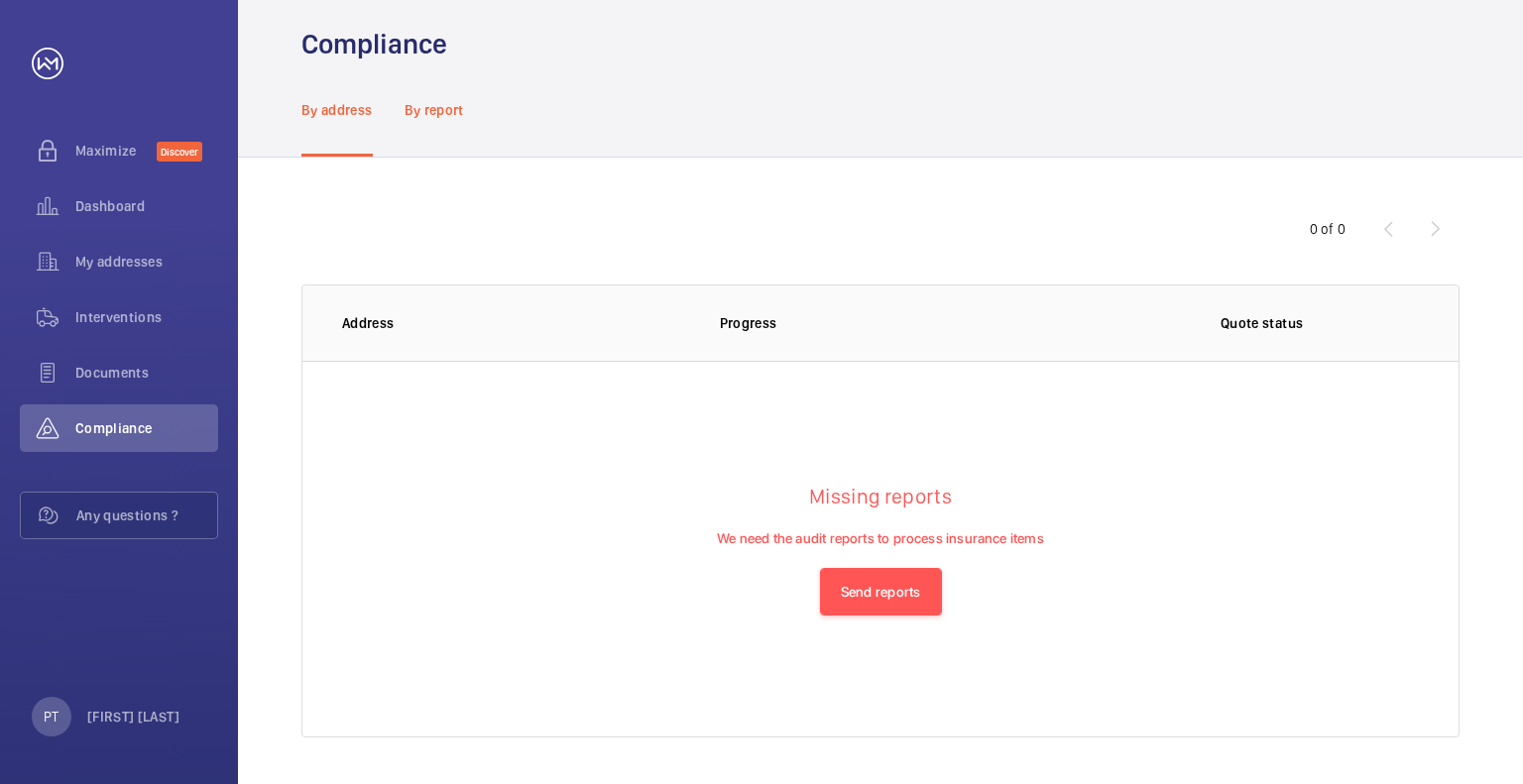 click on "By report" 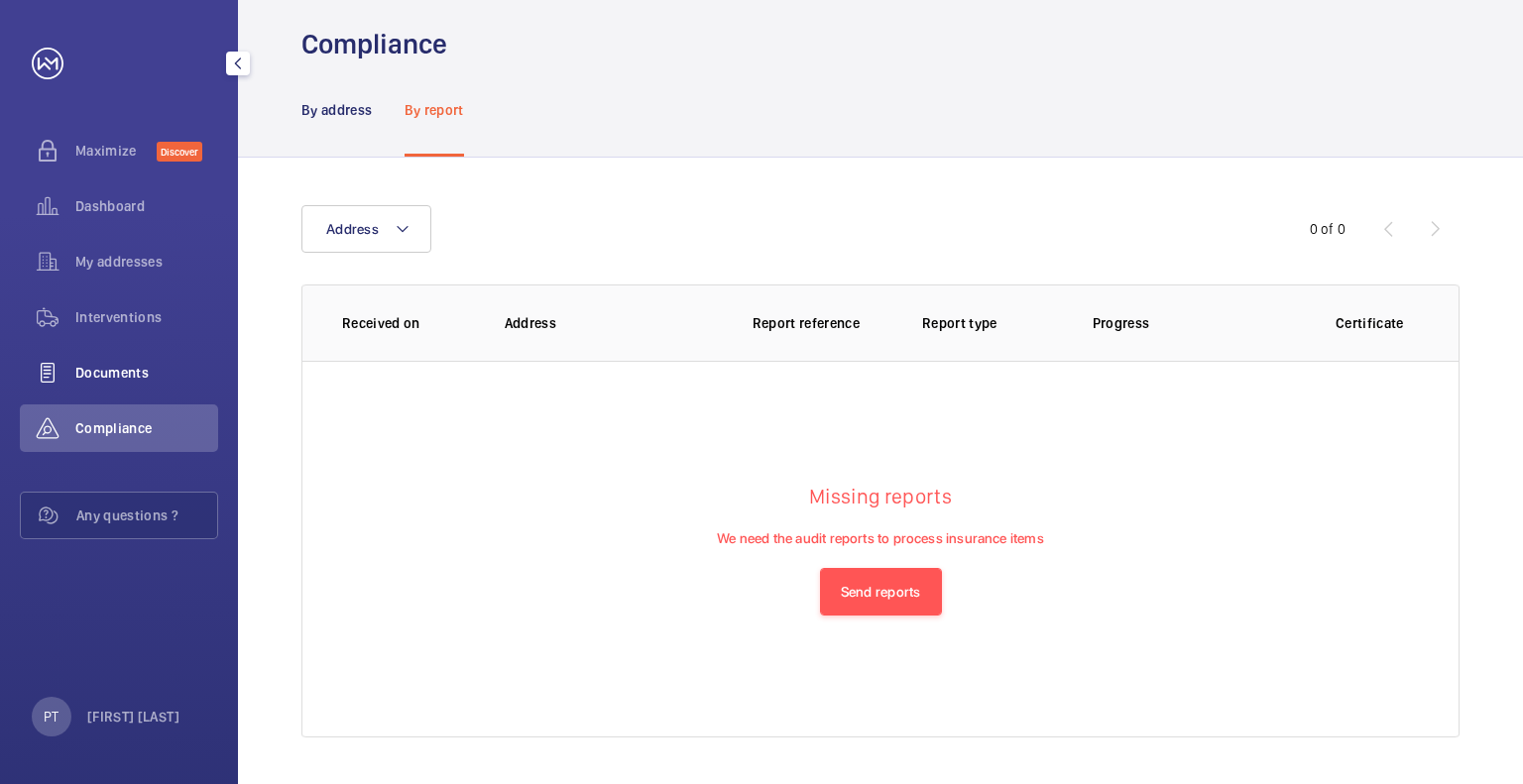 click on "Documents" 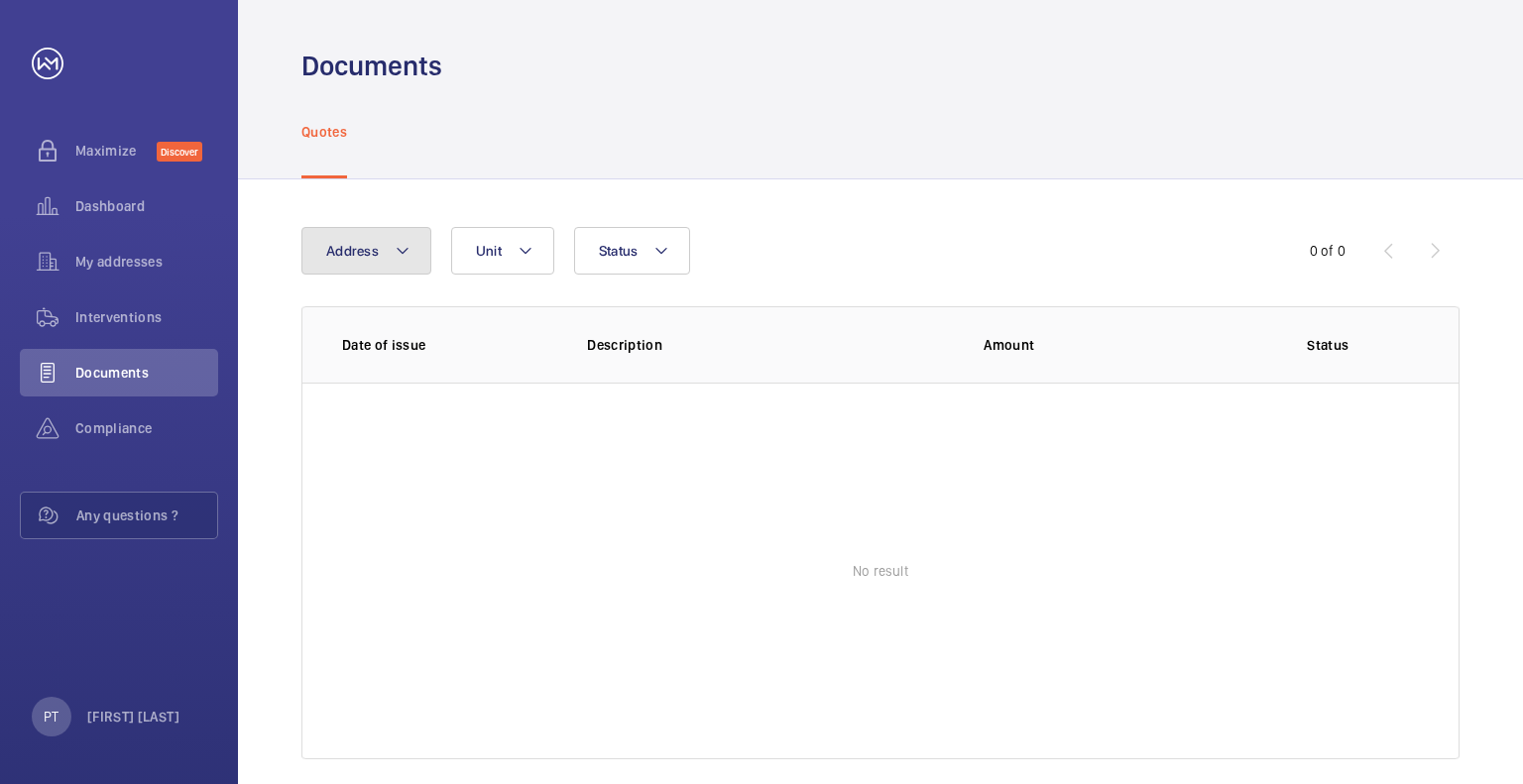 click 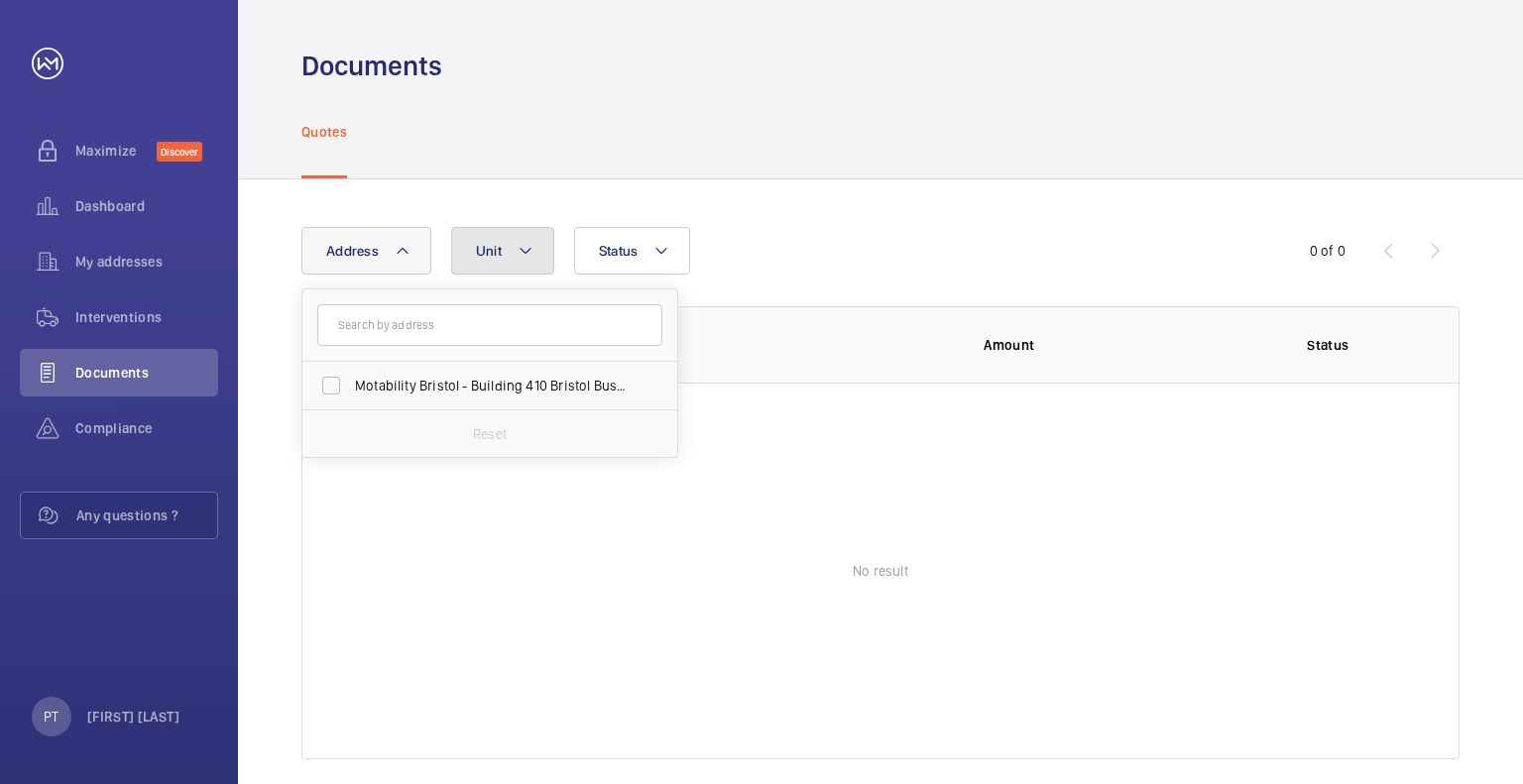 click 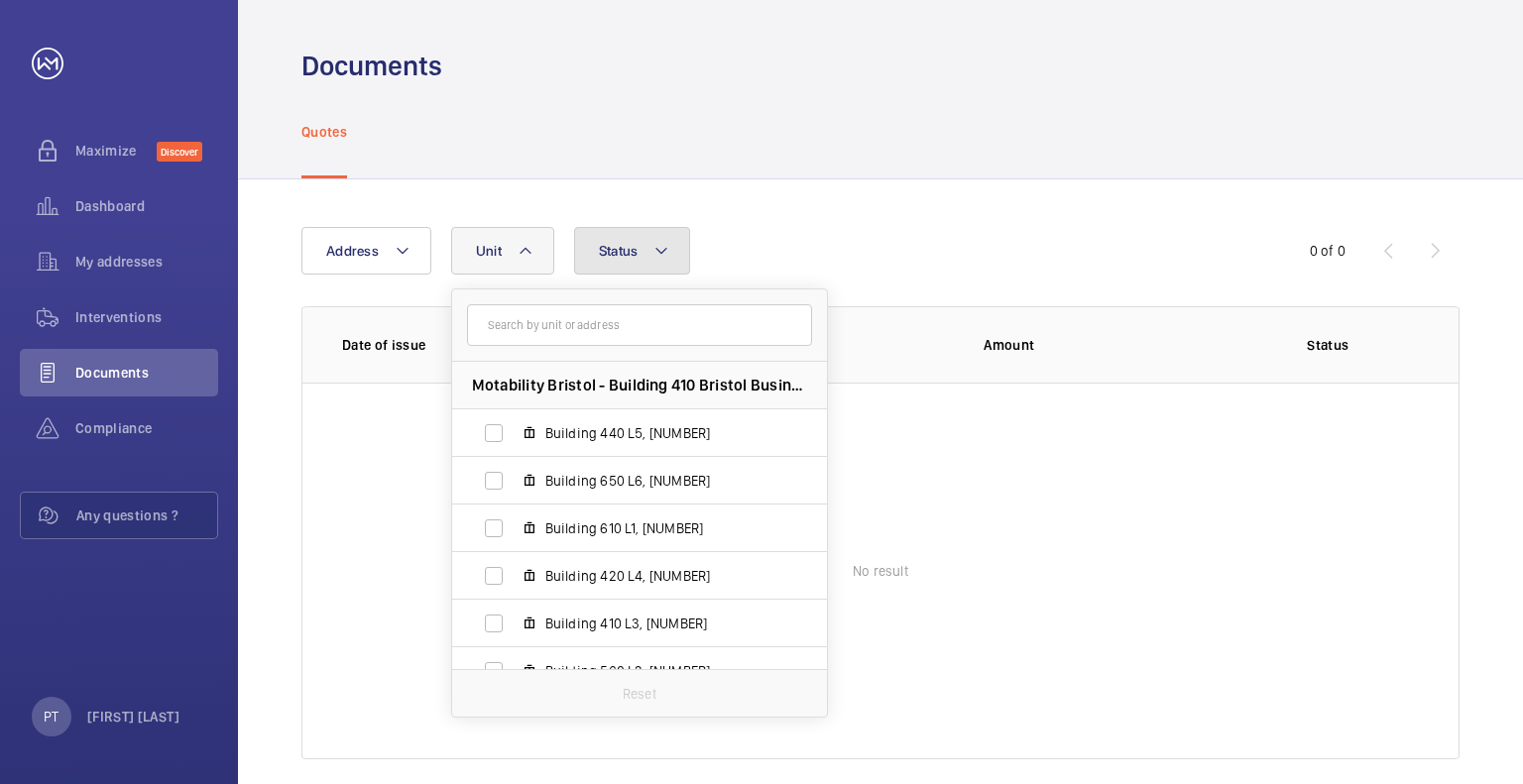 click 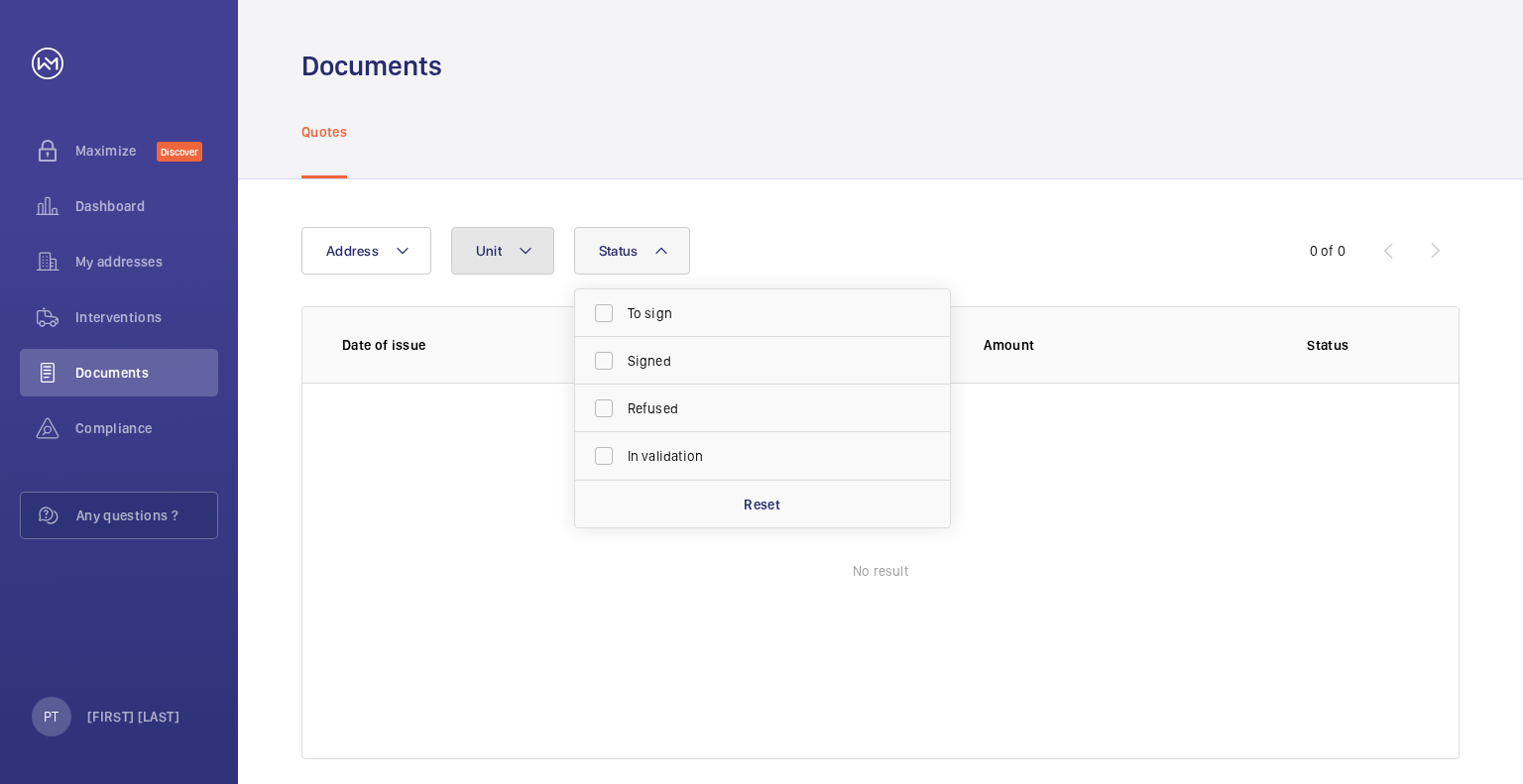 click 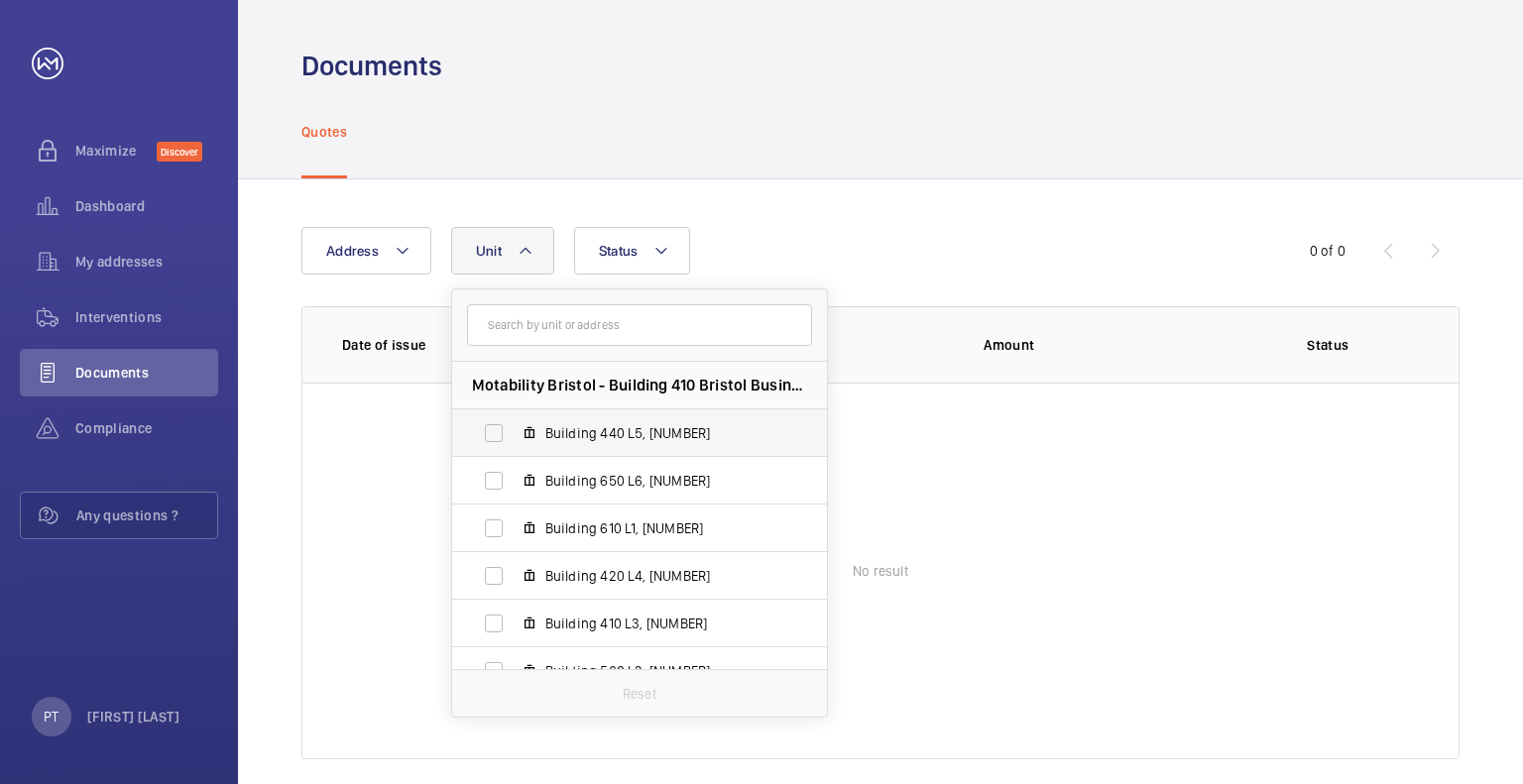 click on "Building 440 L5, [NUMBER]" at bounding box center [660, 433] 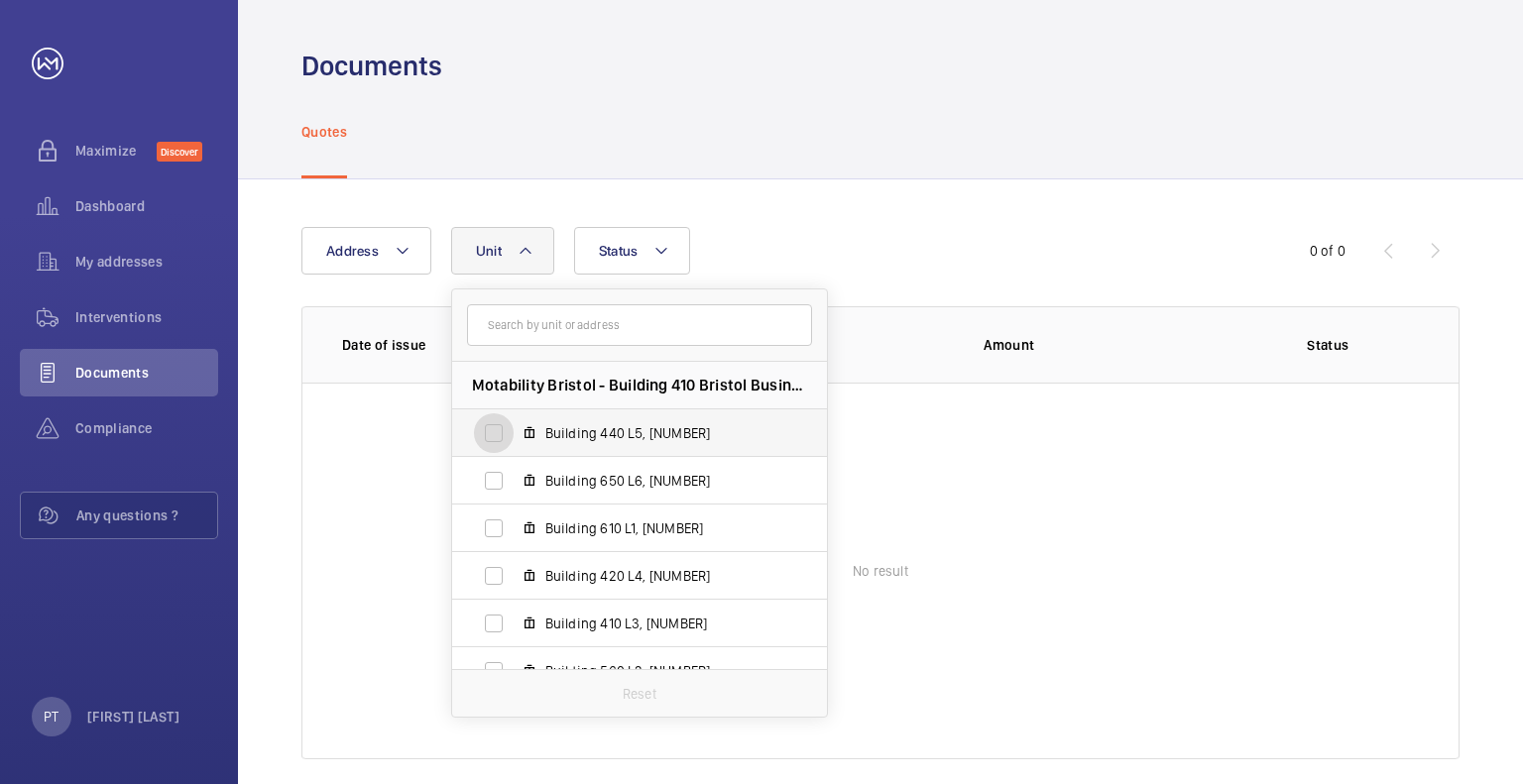 click on "Building 440 L5, [NUMBER]" at bounding box center [494, 433] 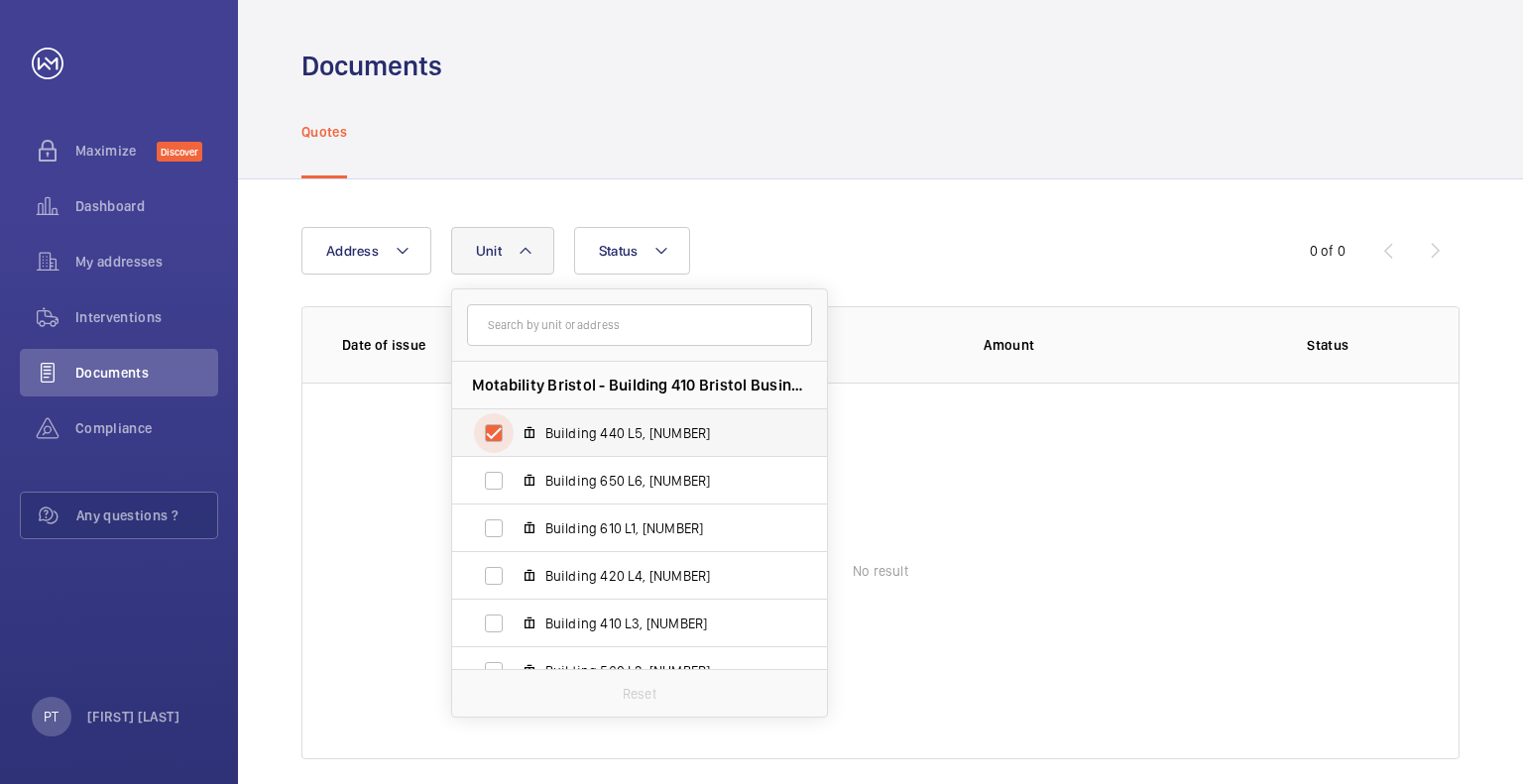 checkbox on "true" 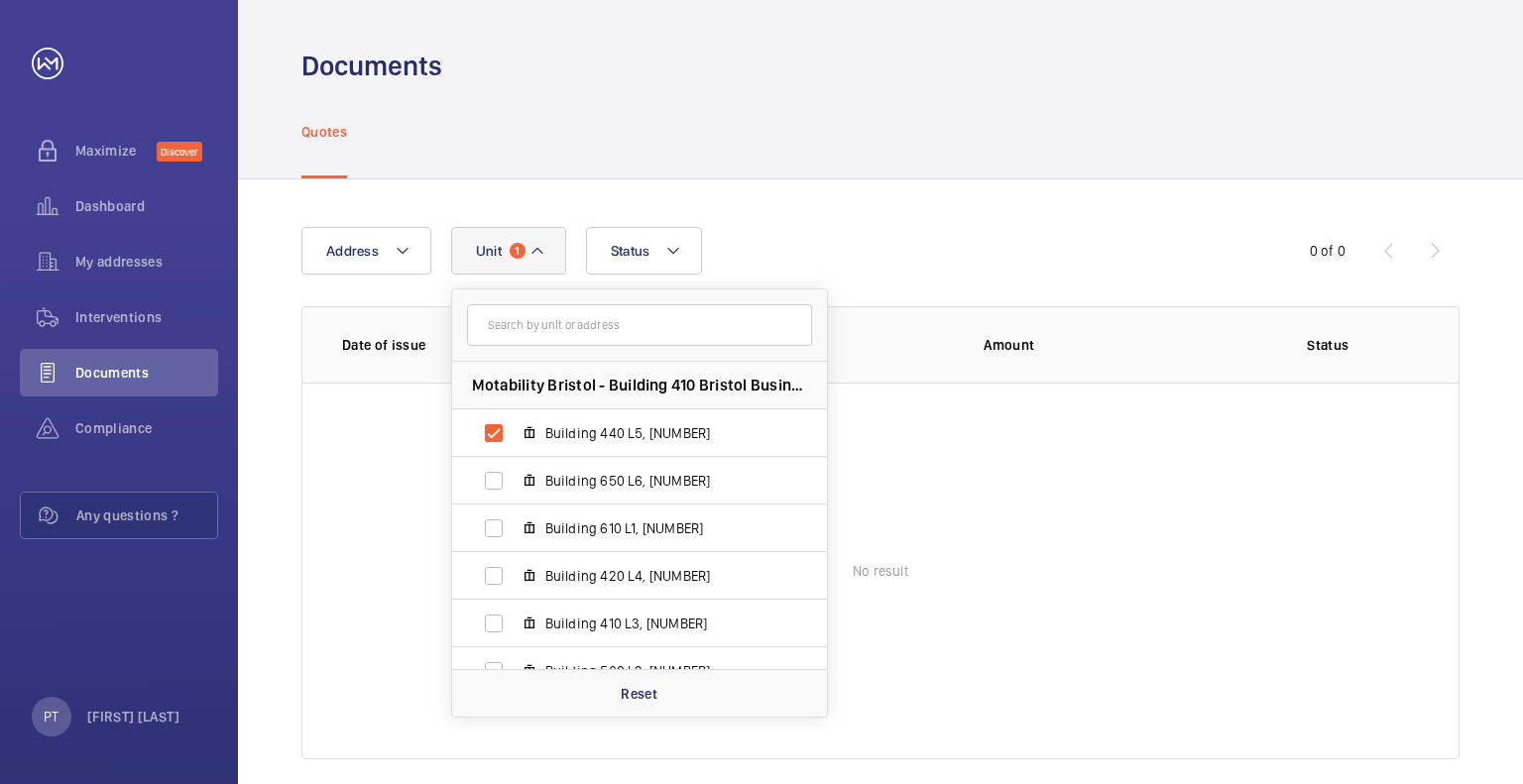 click on "No result" 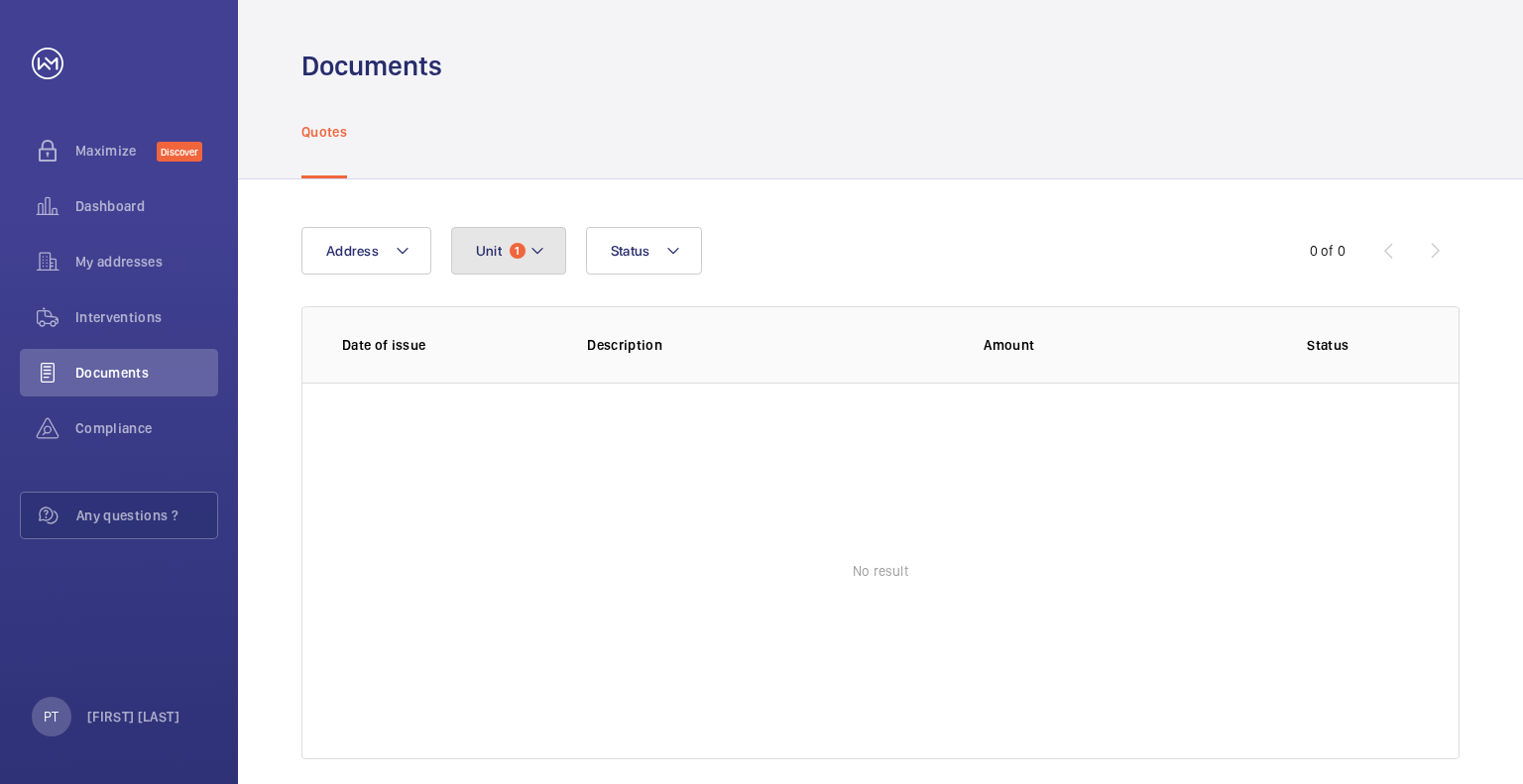 click on "Unit 1" 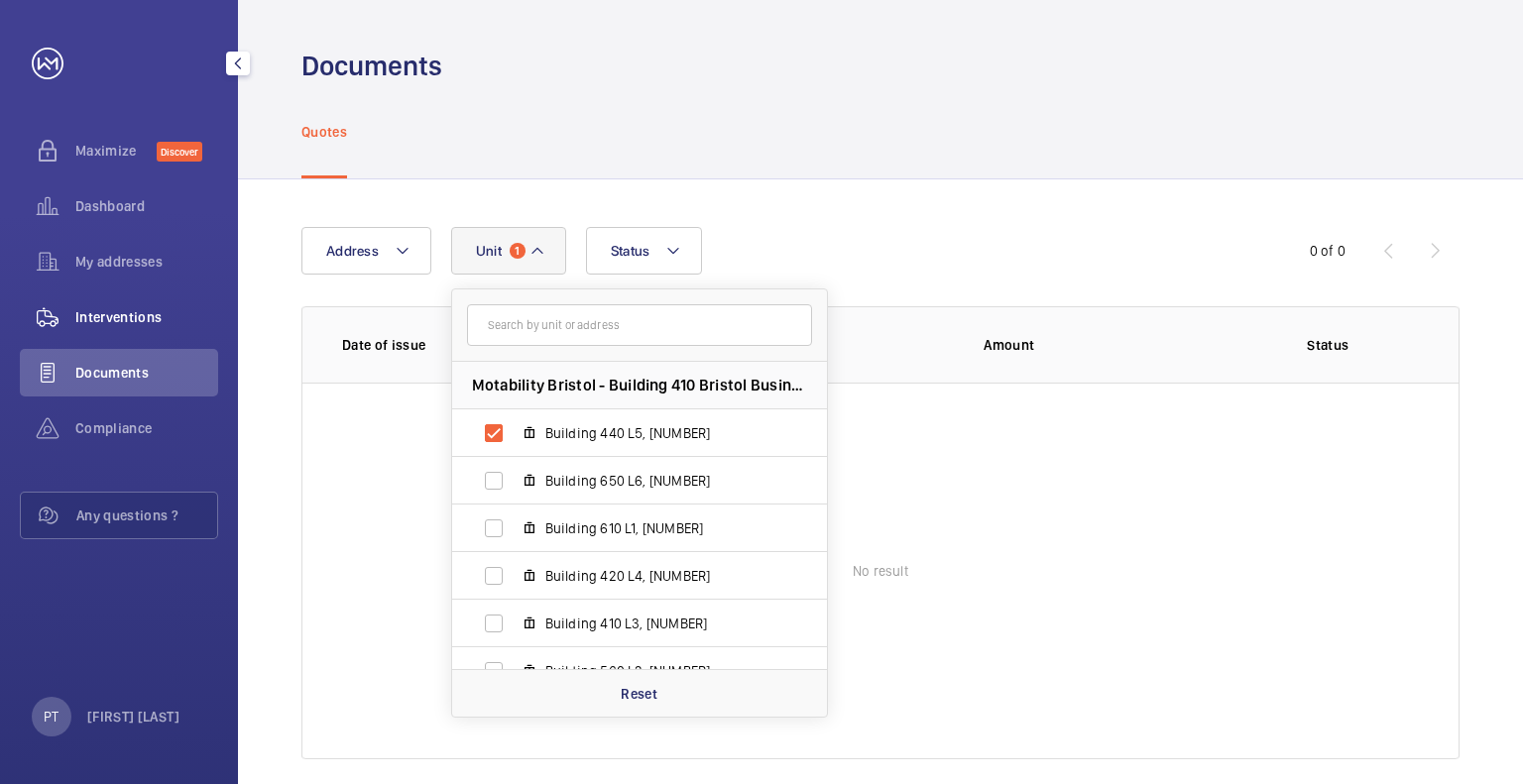 click on "Interventions" 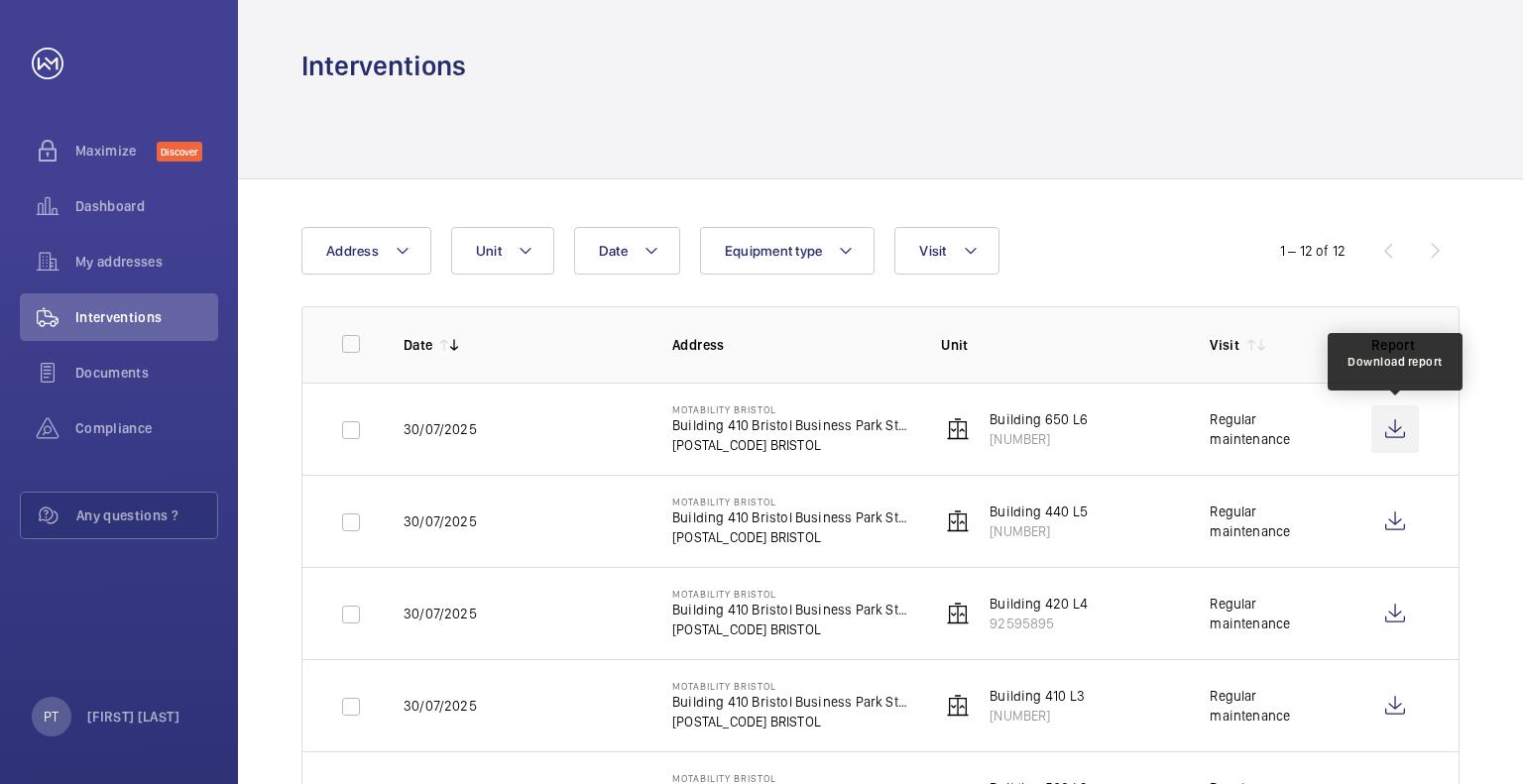 click 